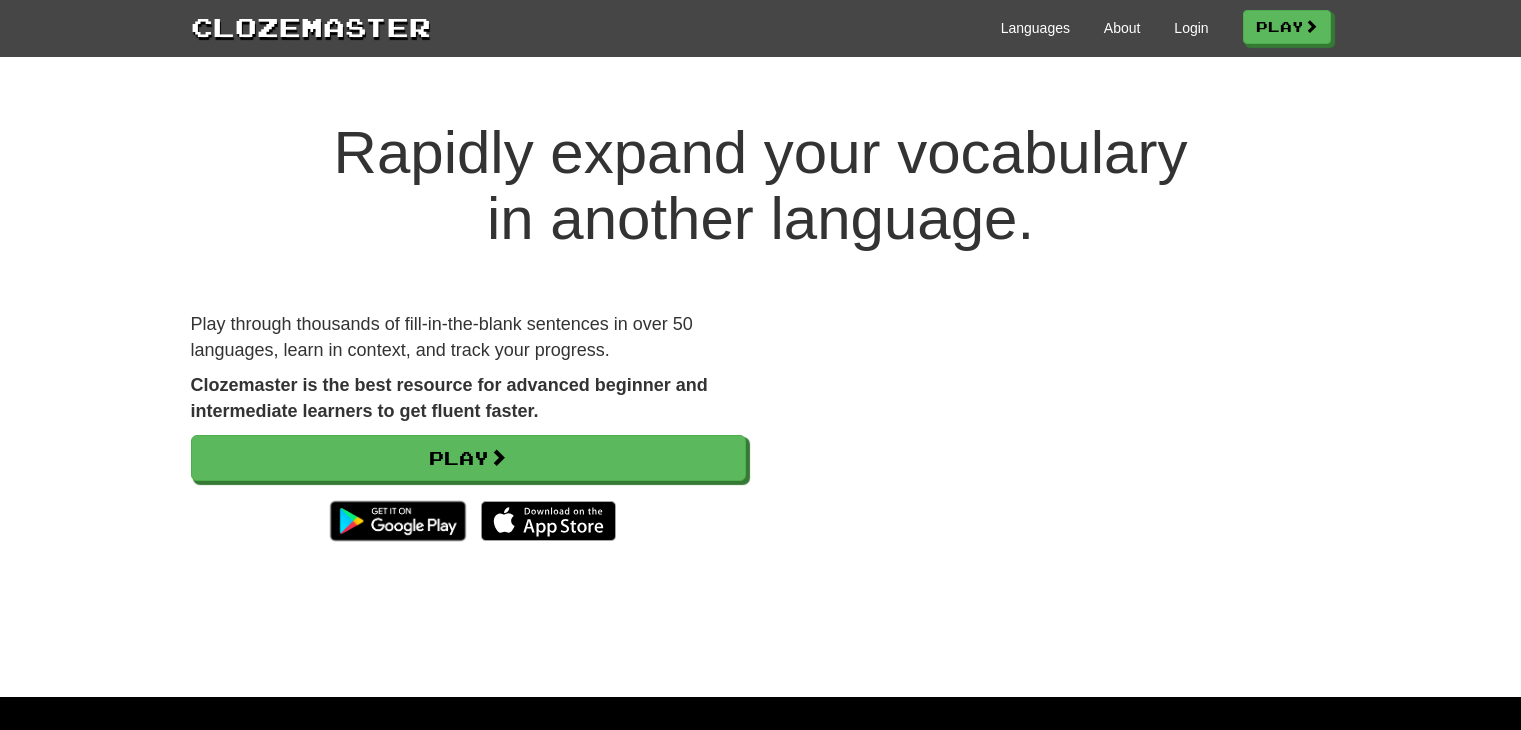scroll, scrollTop: 0, scrollLeft: 0, axis: both 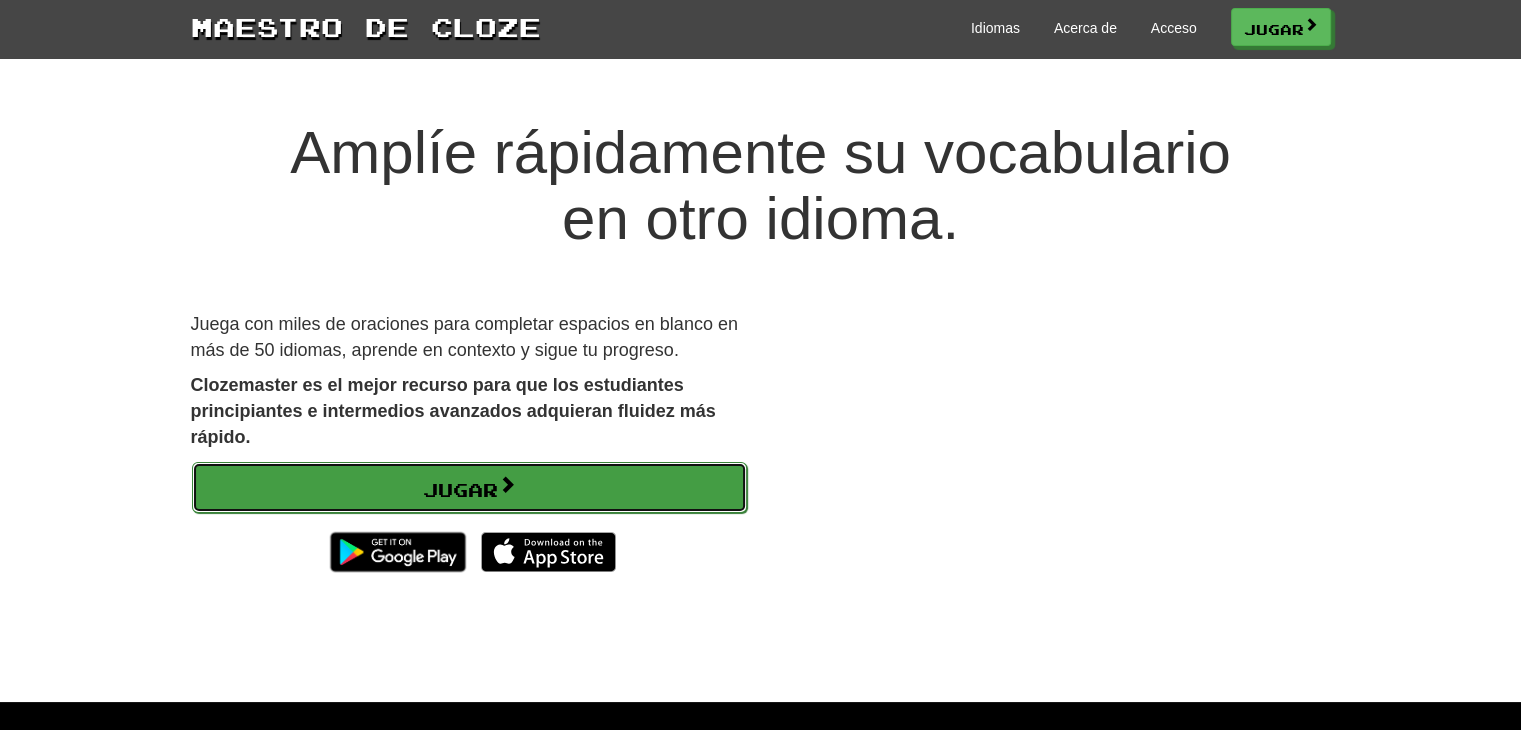 click on "Jugar" at bounding box center (460, 490) 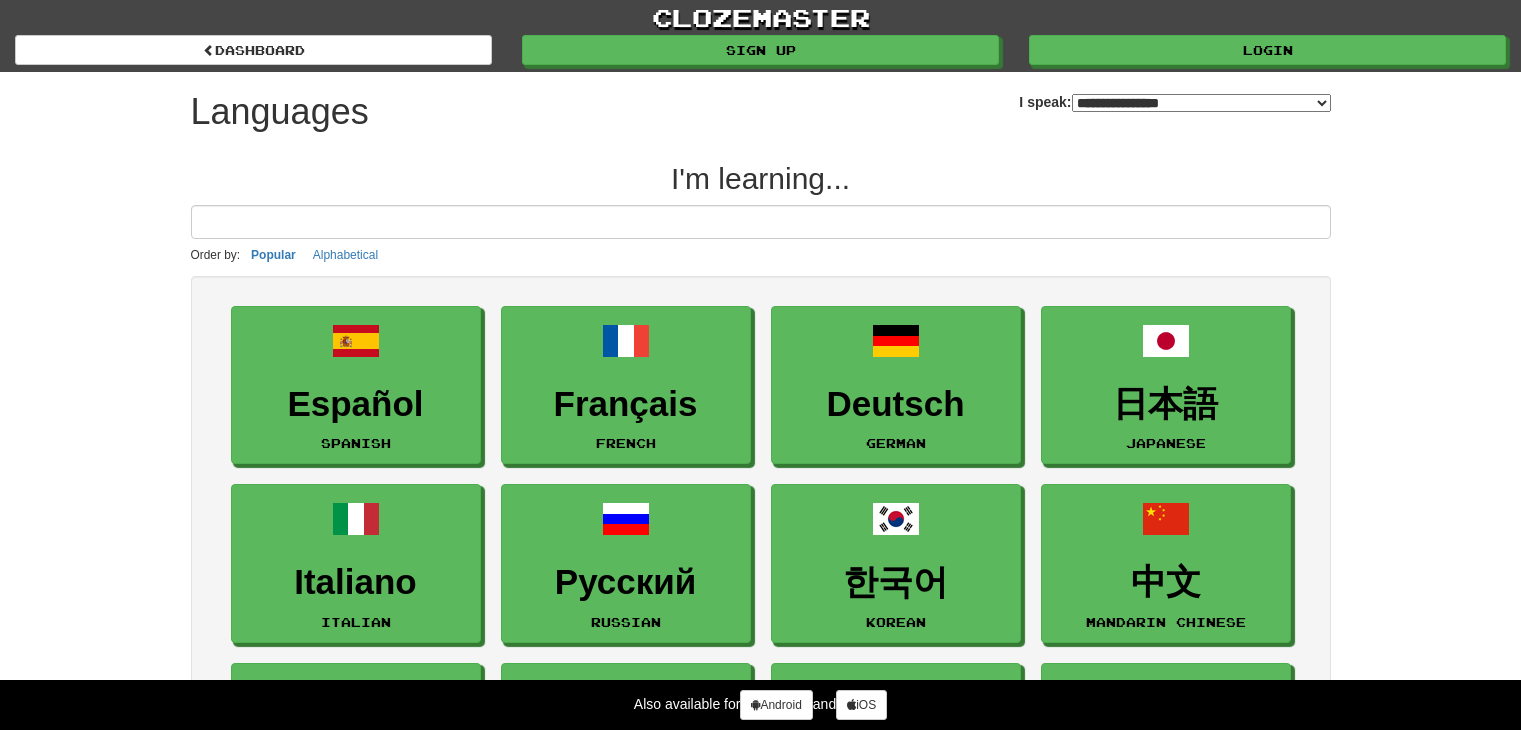 select on "*******" 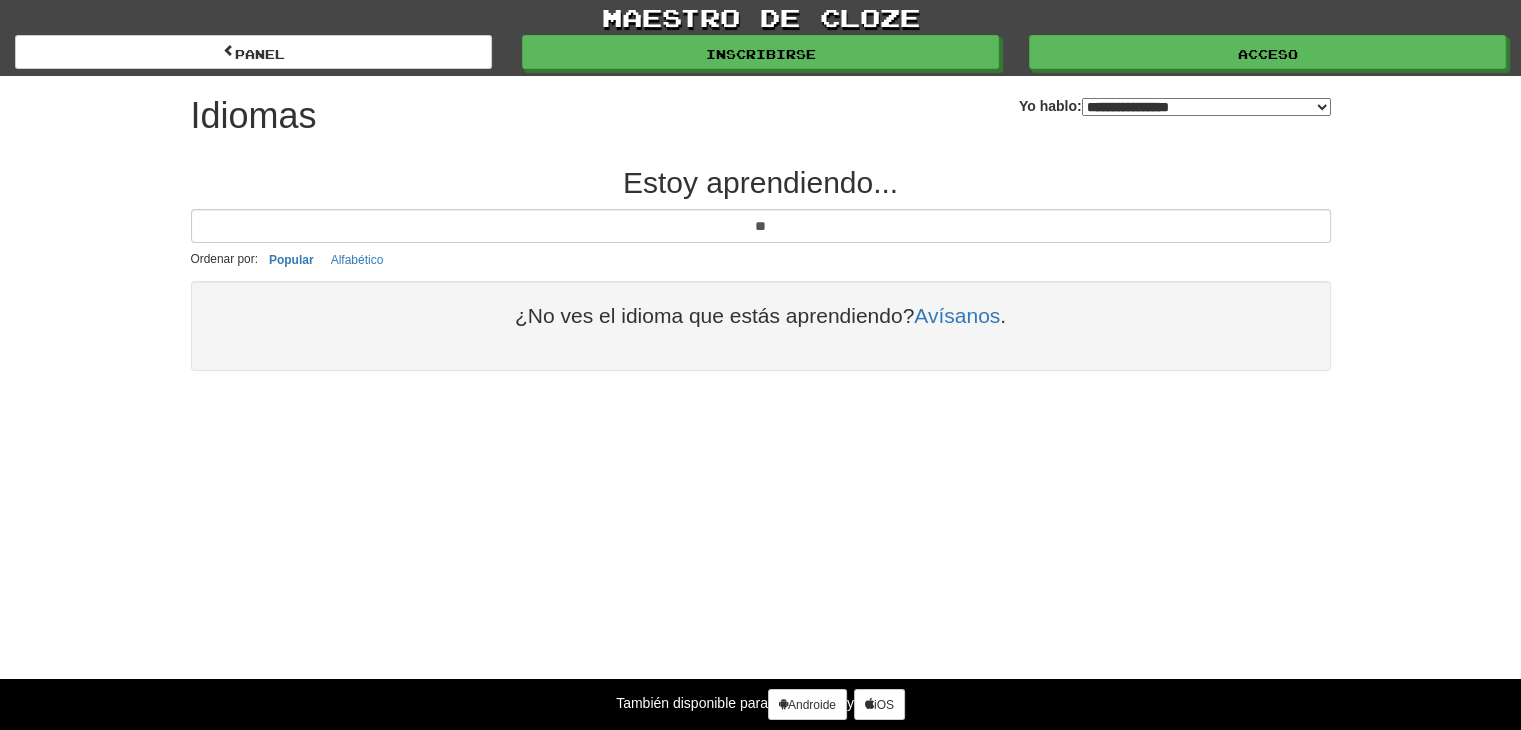 type on "*" 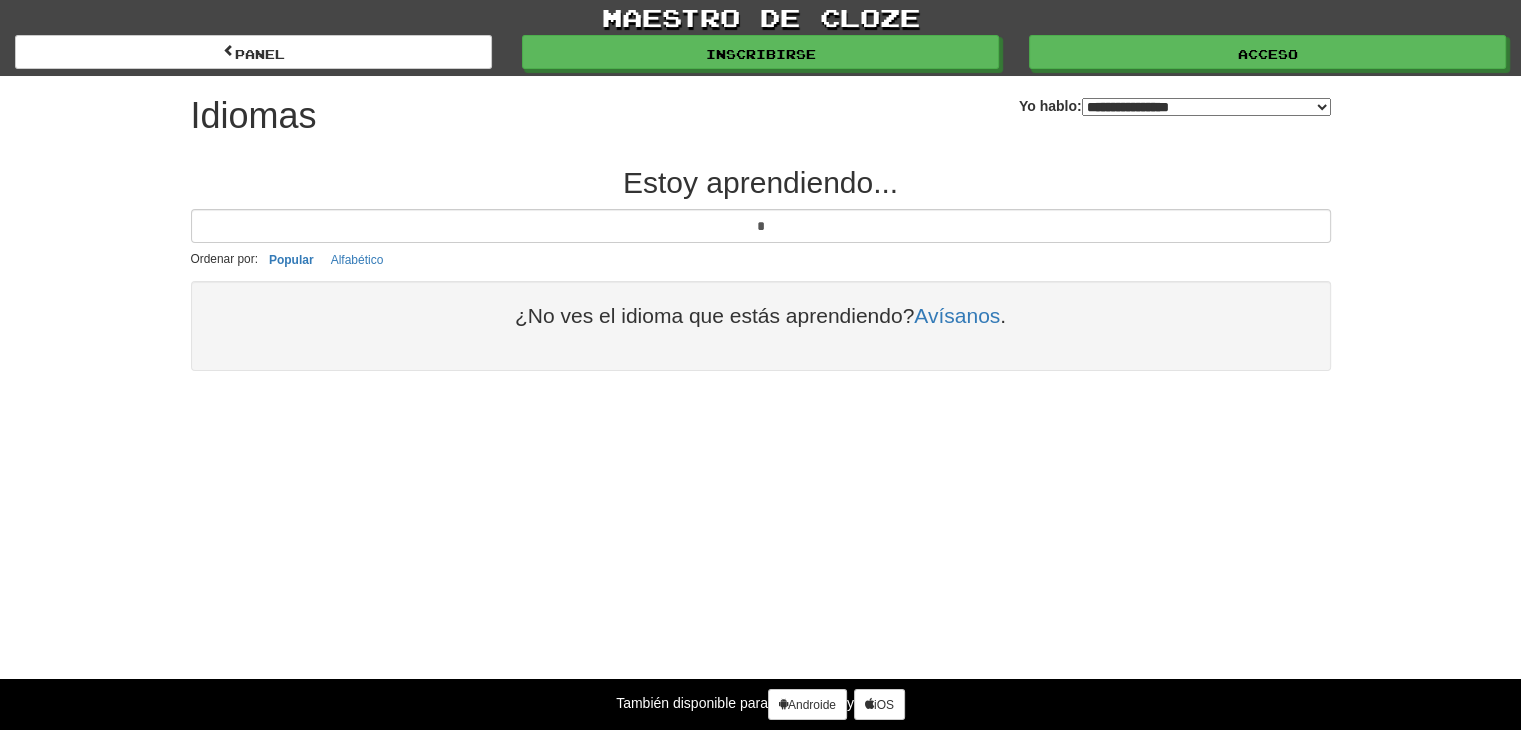 type 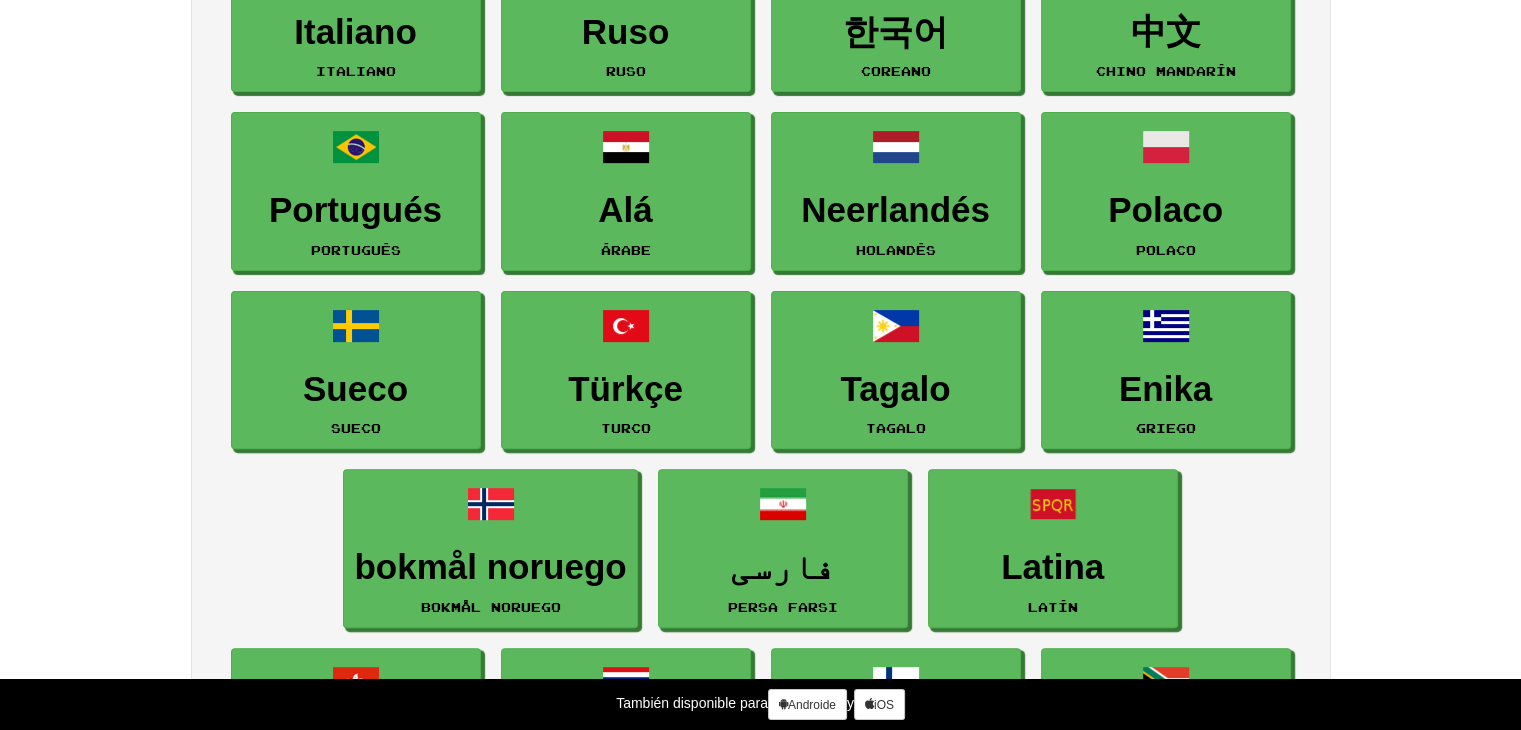 scroll, scrollTop: 0, scrollLeft: 0, axis: both 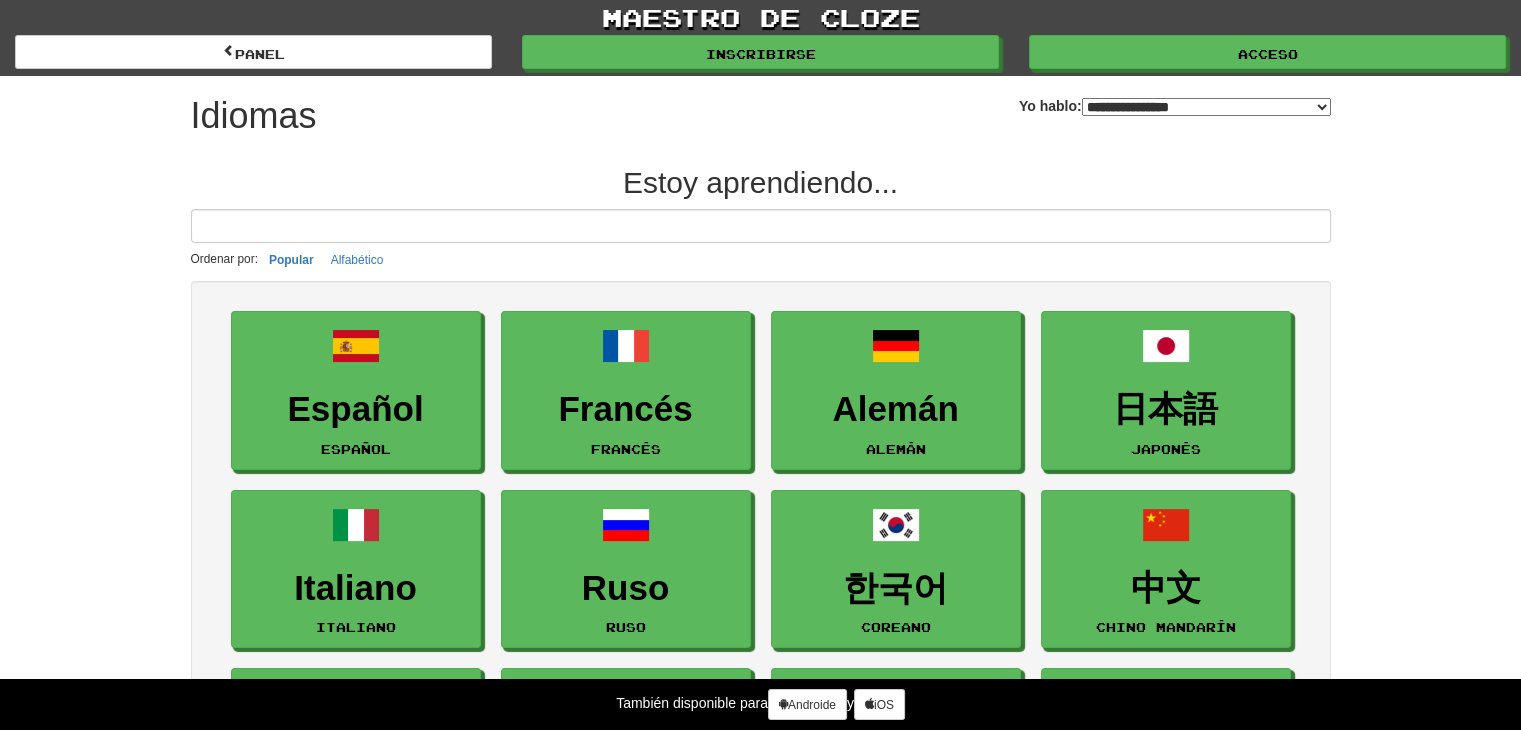click on "**********" at bounding box center (1206, 107) 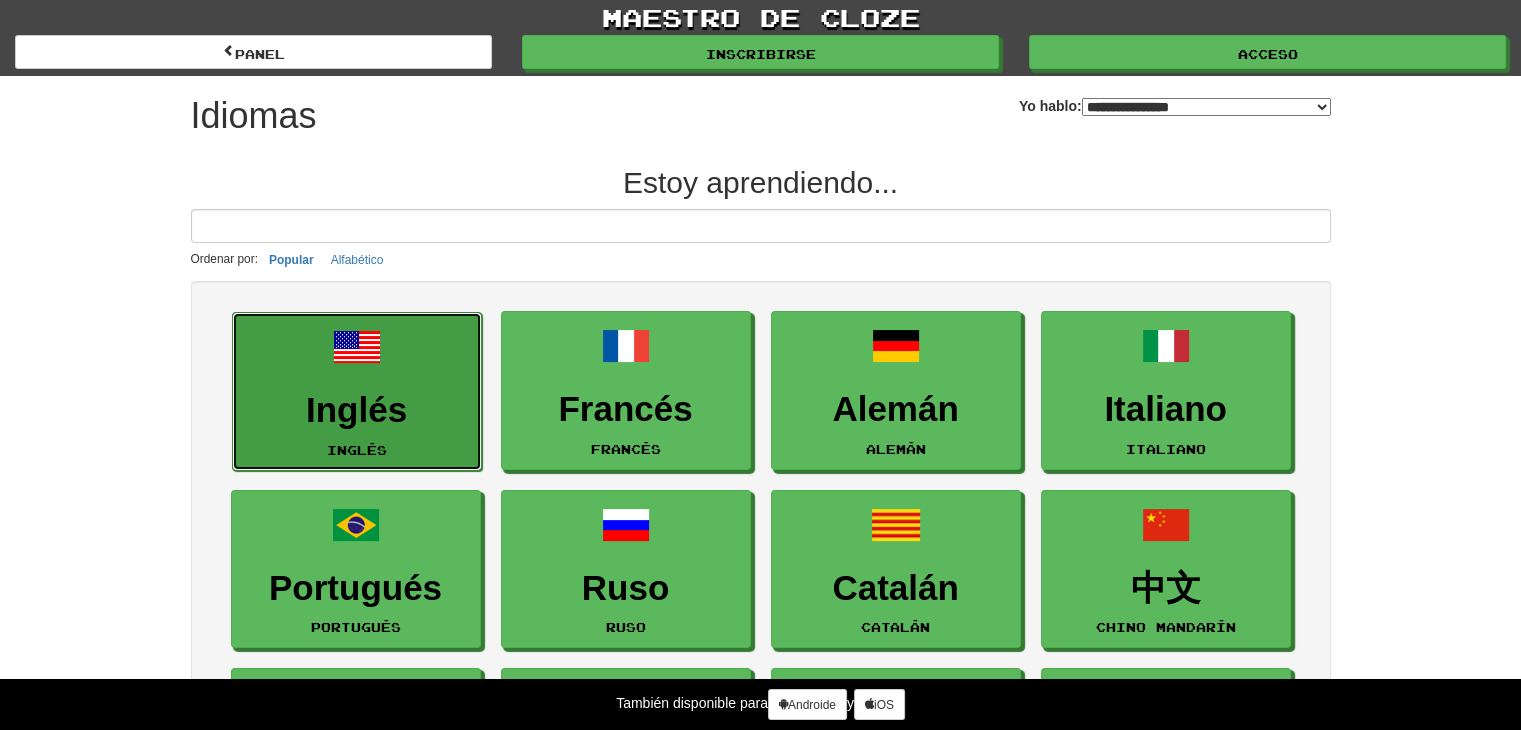 click on "Inglés Inglés" at bounding box center (357, 391) 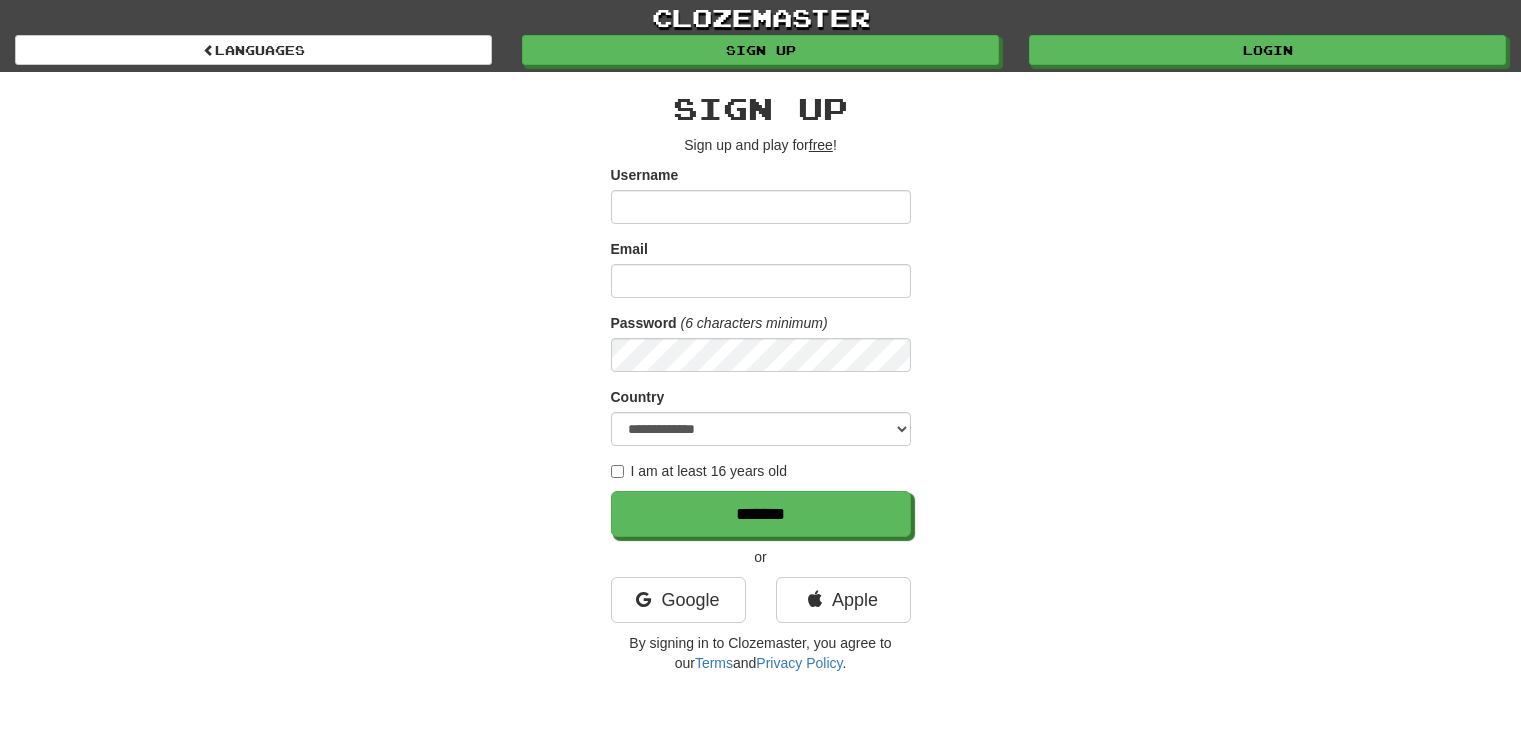 scroll, scrollTop: 0, scrollLeft: 0, axis: both 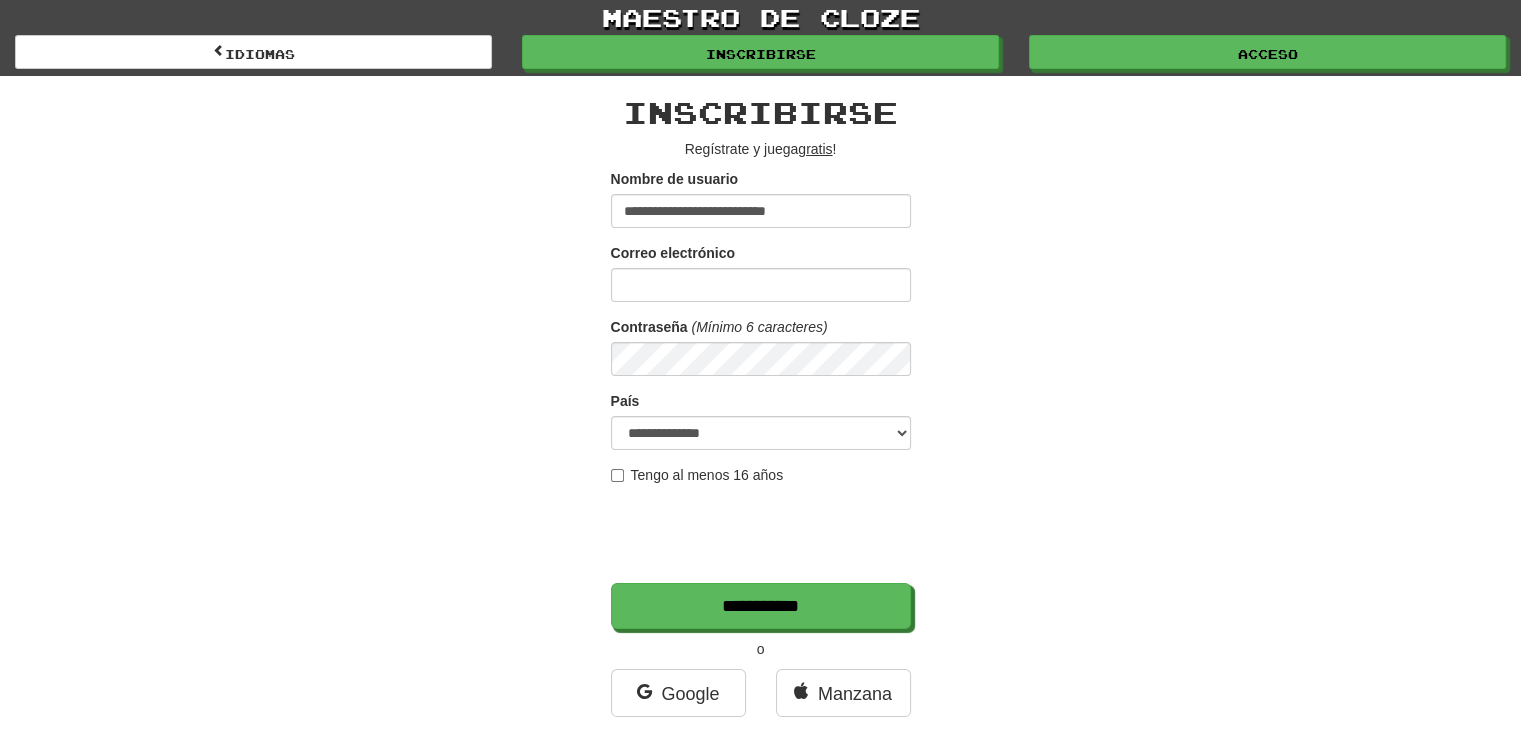 type on "**********" 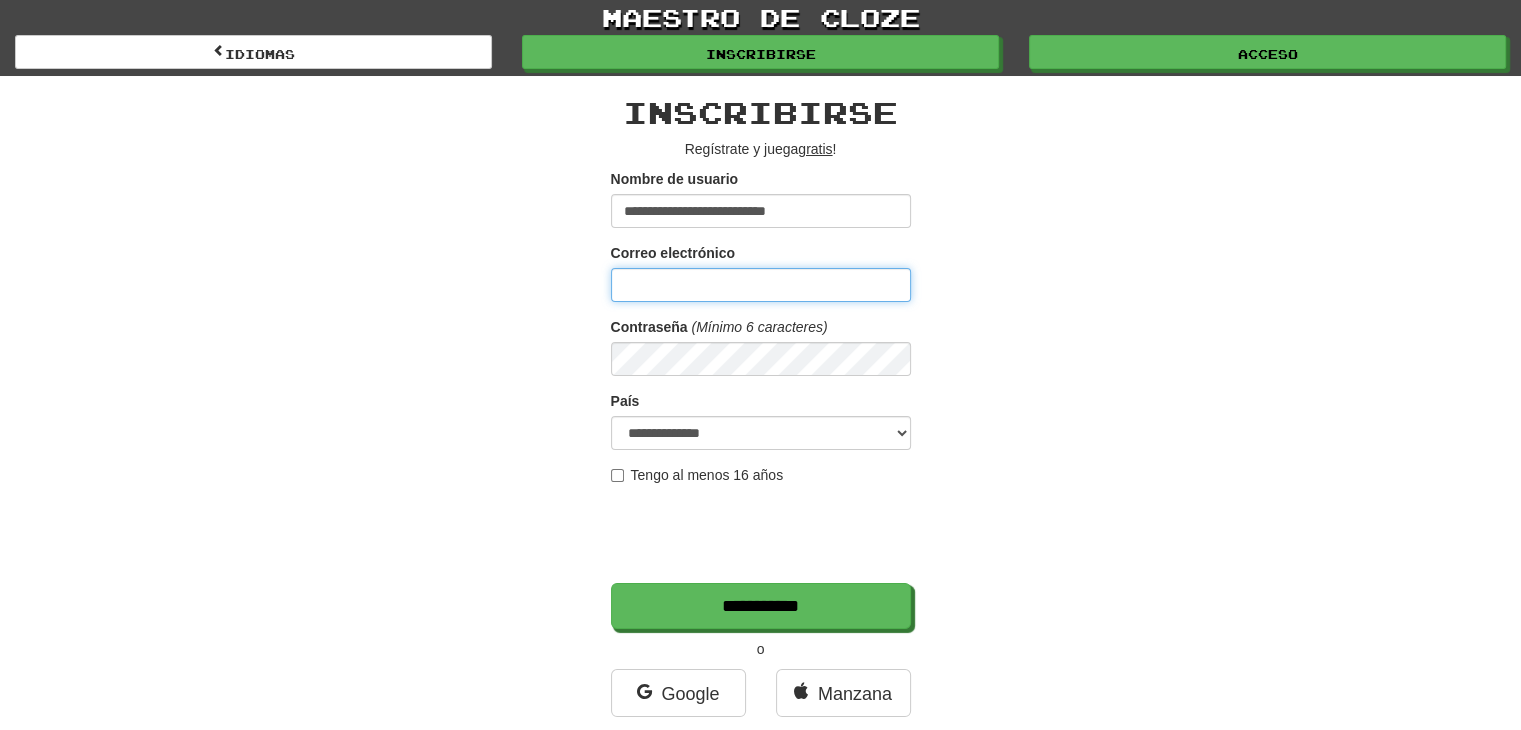 click on "Correo electrónico" at bounding box center (761, 285) 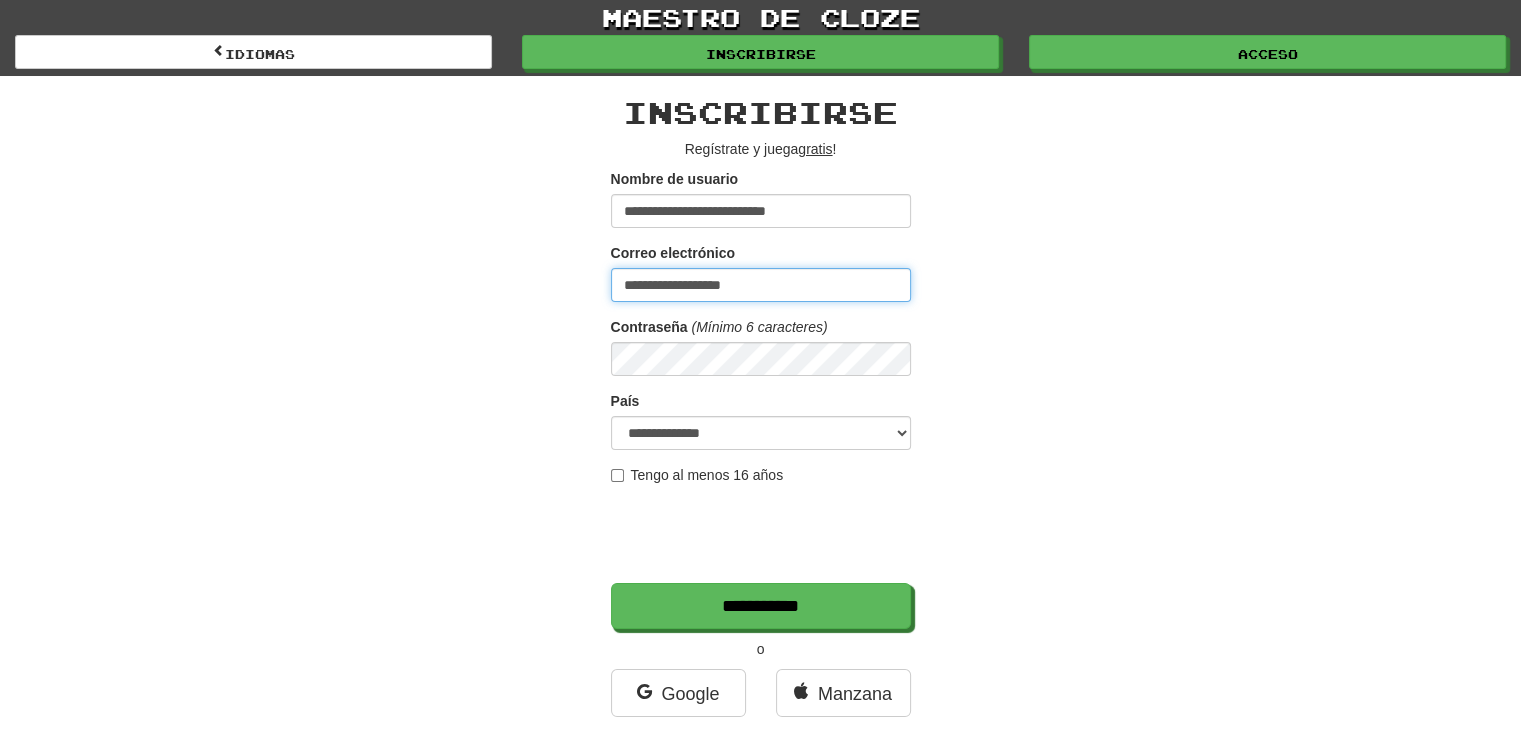 type on "**********" 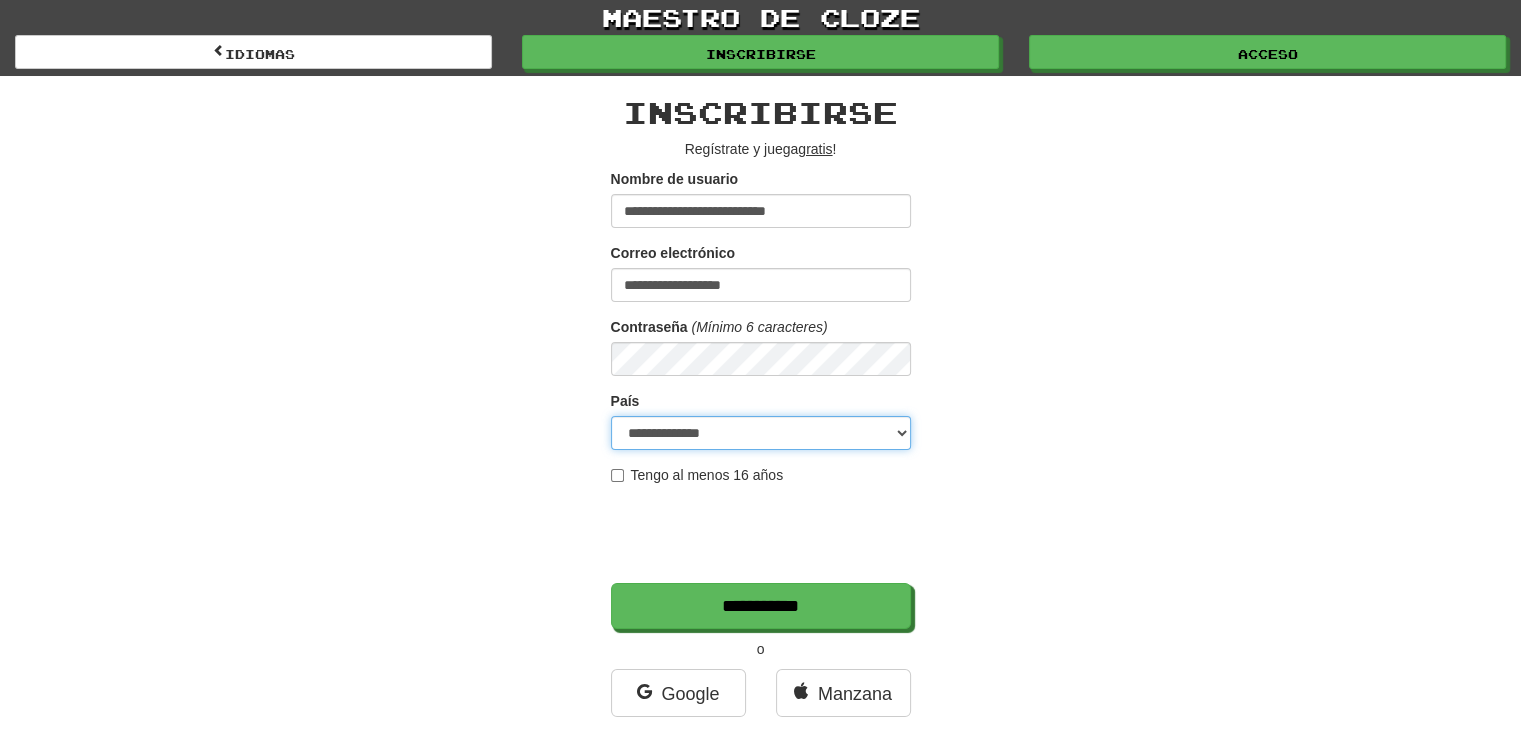 click on "**********" at bounding box center (761, 433) 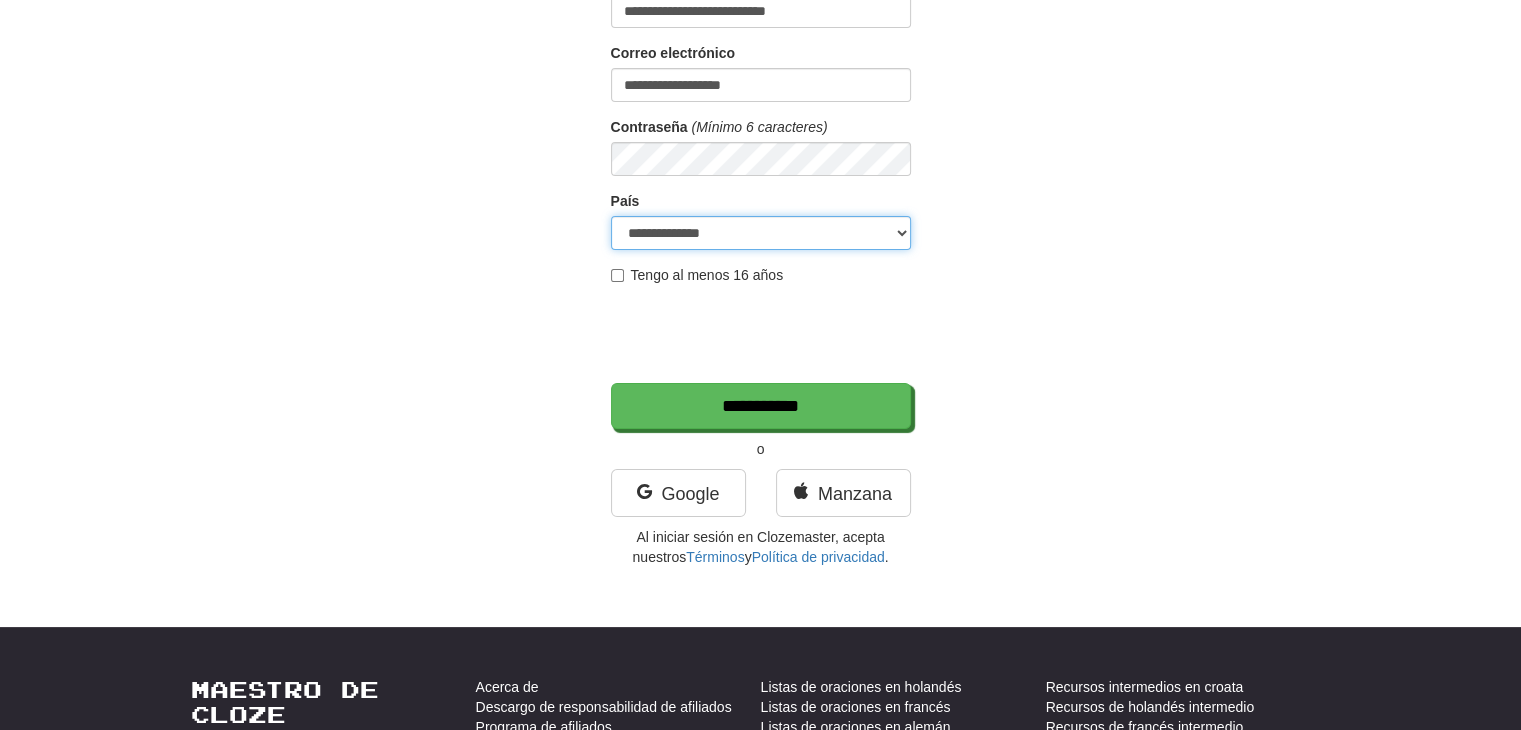 scroll, scrollTop: 203, scrollLeft: 0, axis: vertical 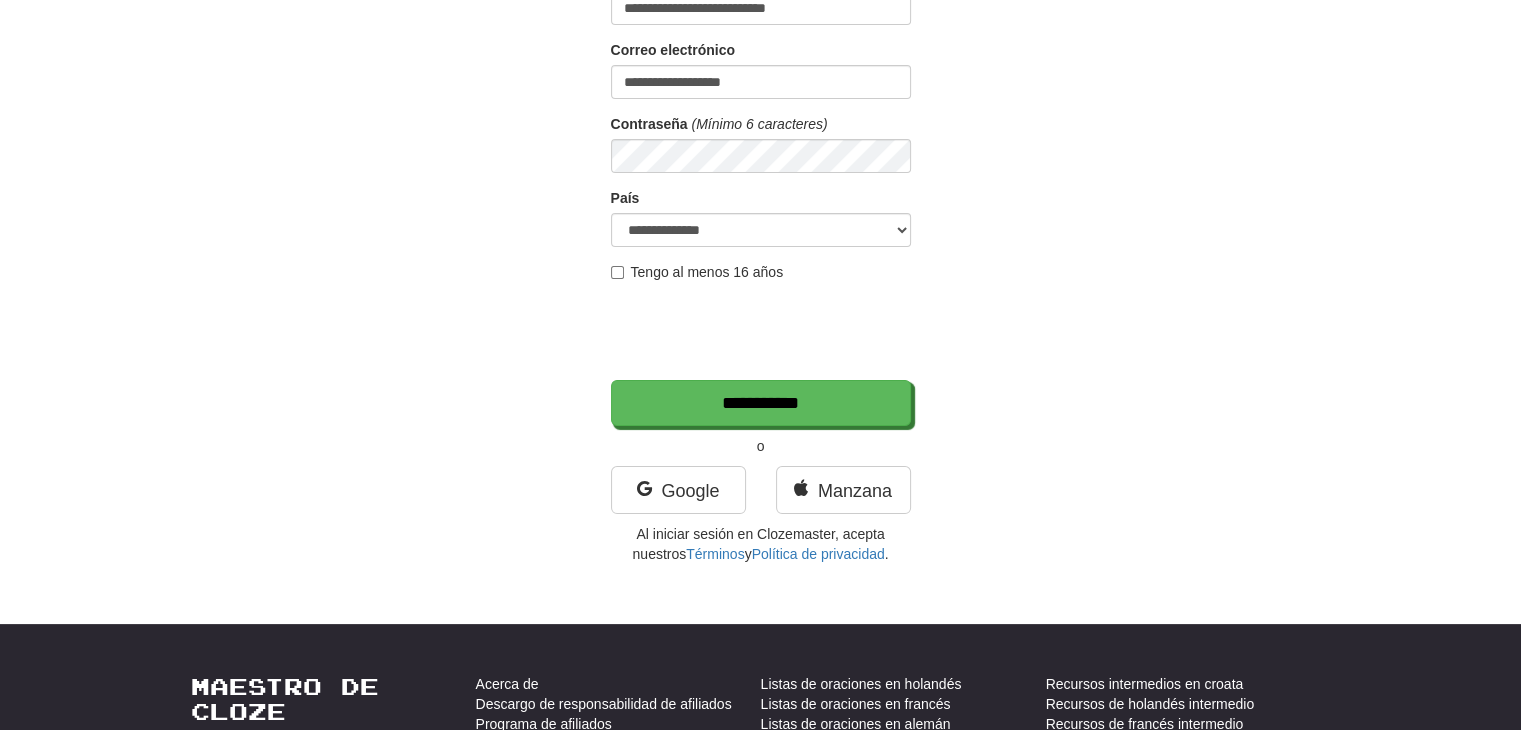 click on "Tengo al menos 16 años" at bounding box center (697, 272) 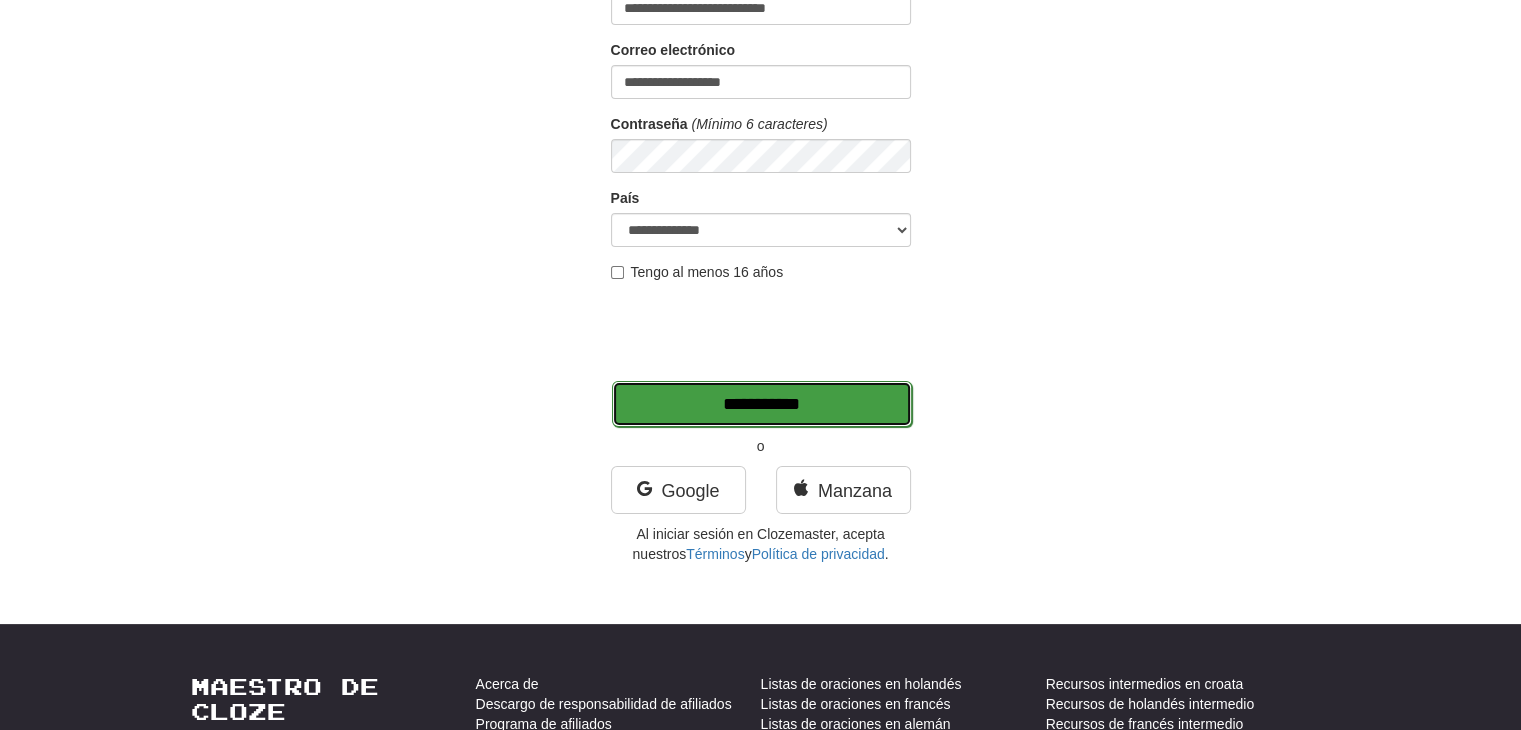 click on "**********" at bounding box center [762, 404] 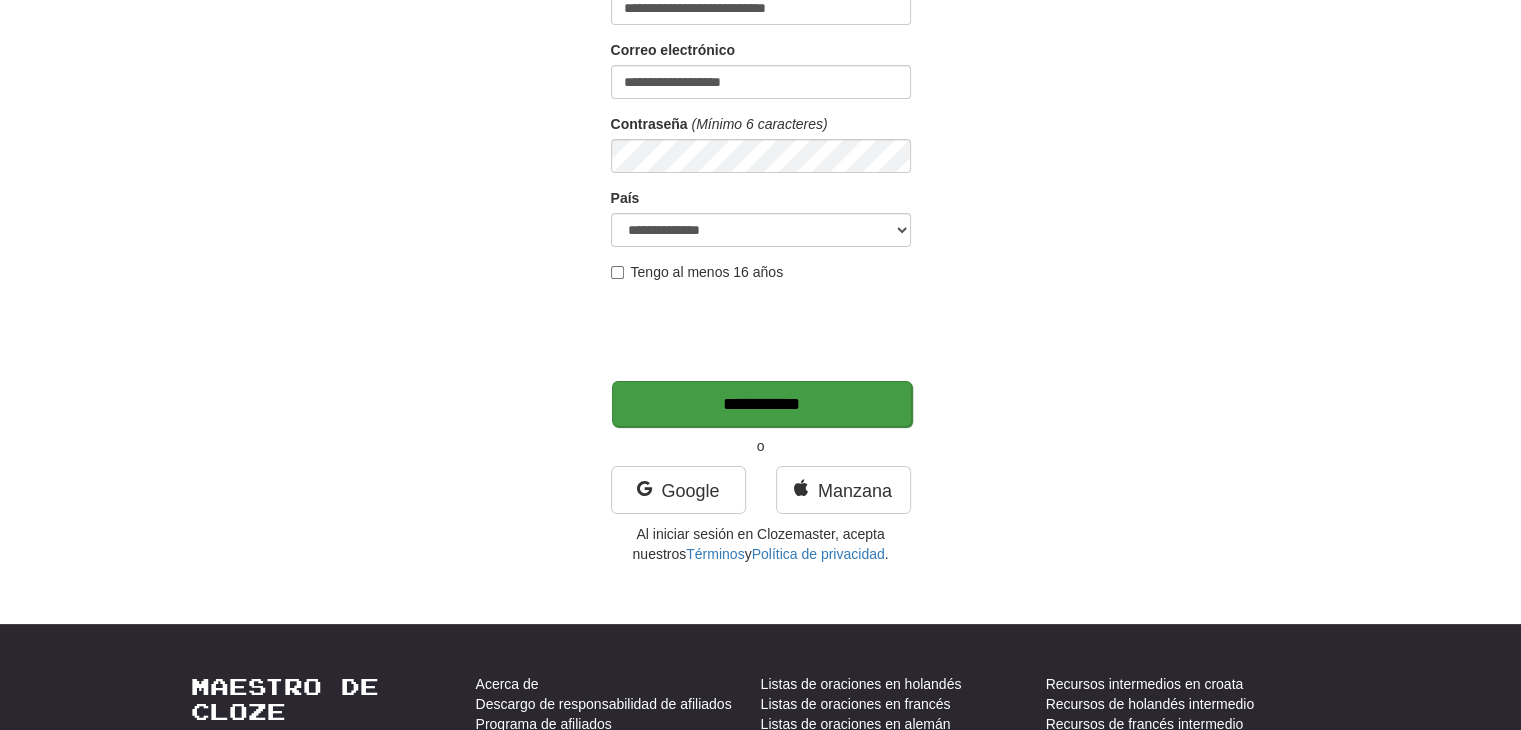 type on "*******" 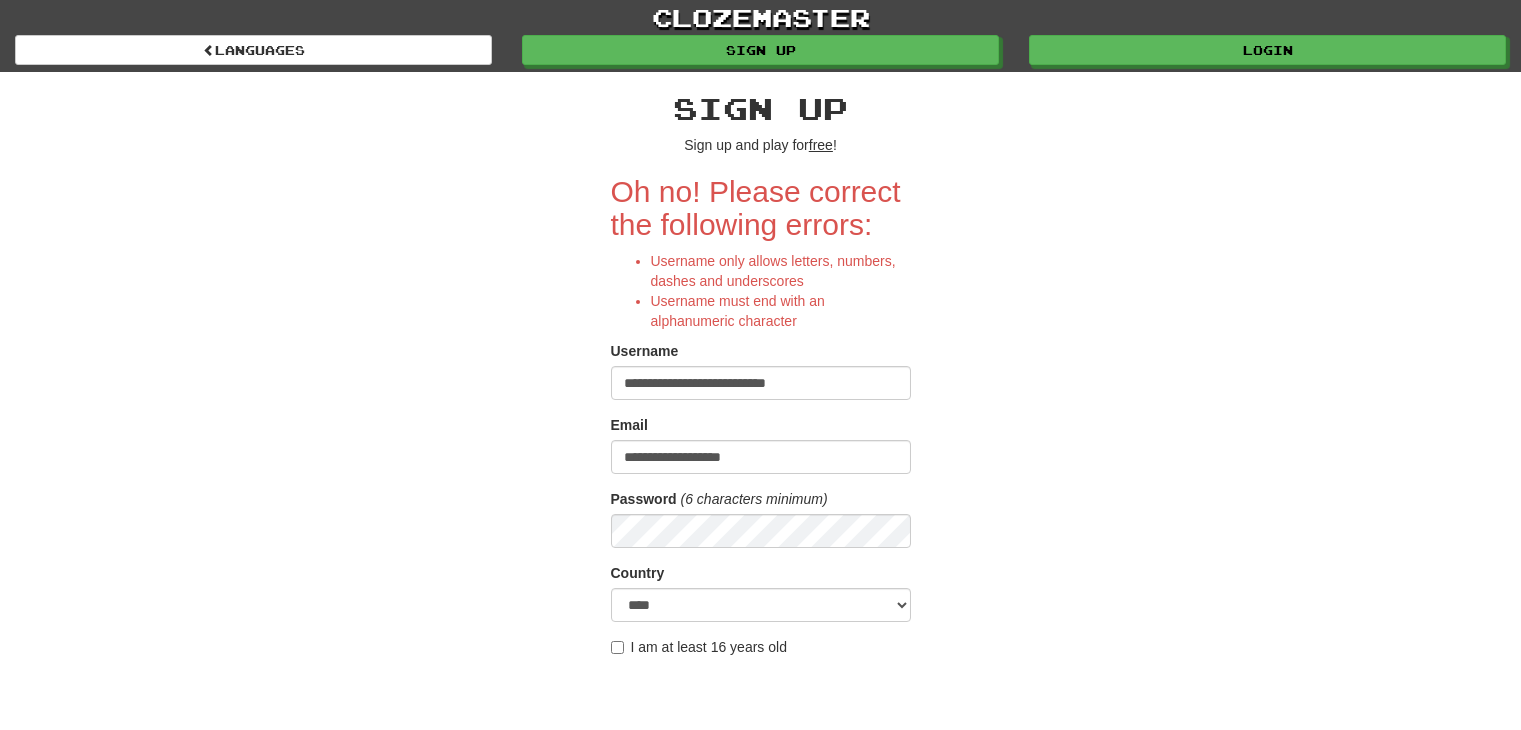 scroll, scrollTop: 0, scrollLeft: 0, axis: both 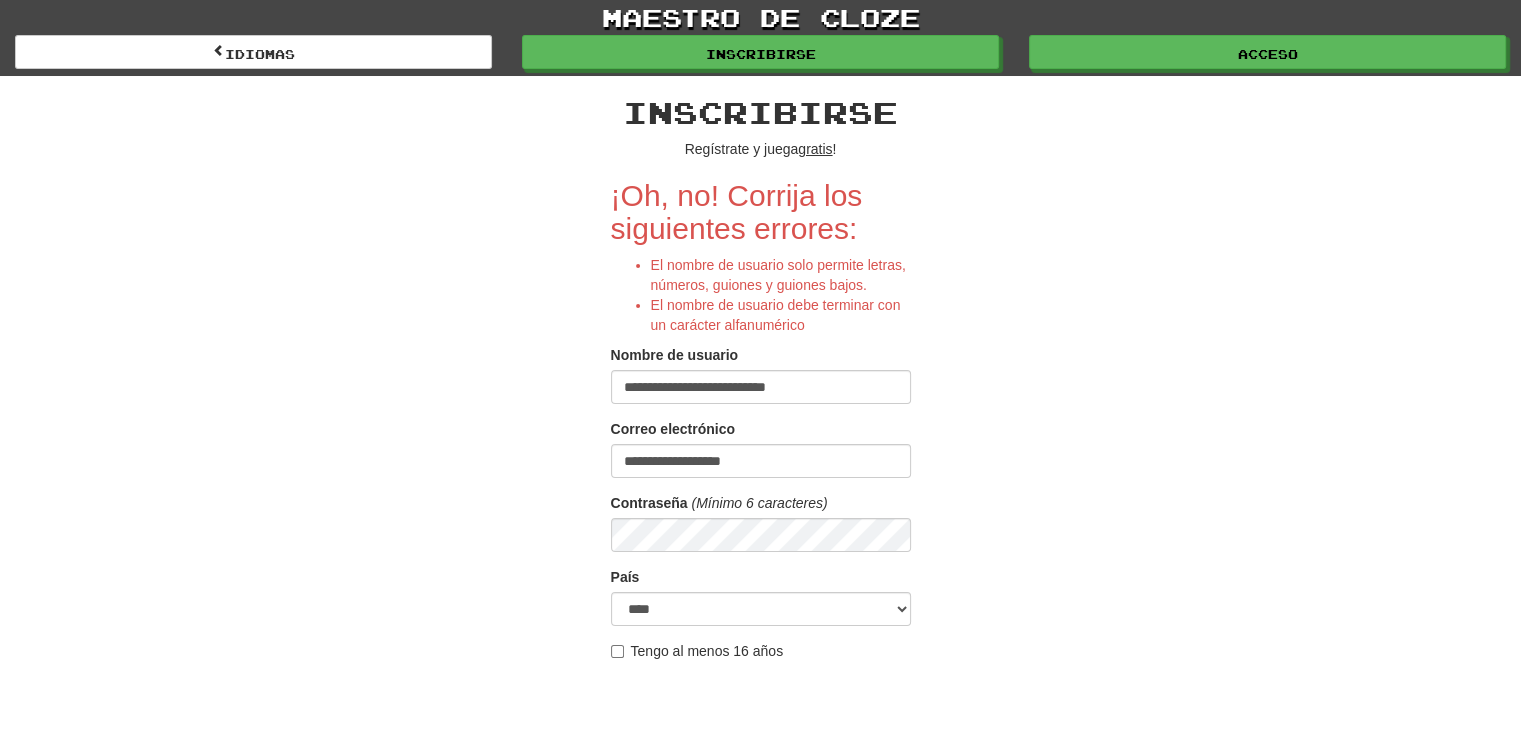 click on "**********" at bounding box center (761, 387) 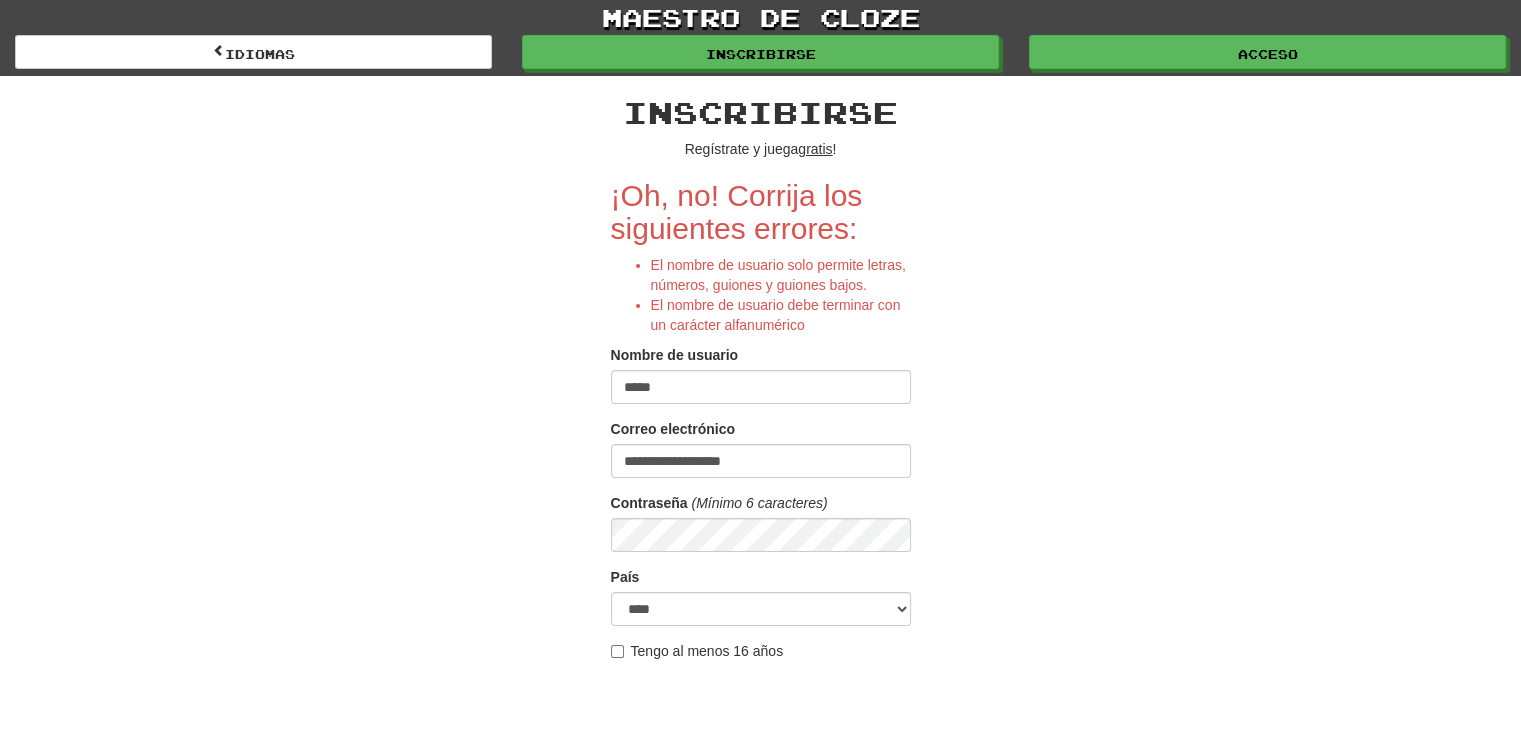 type on "**********" 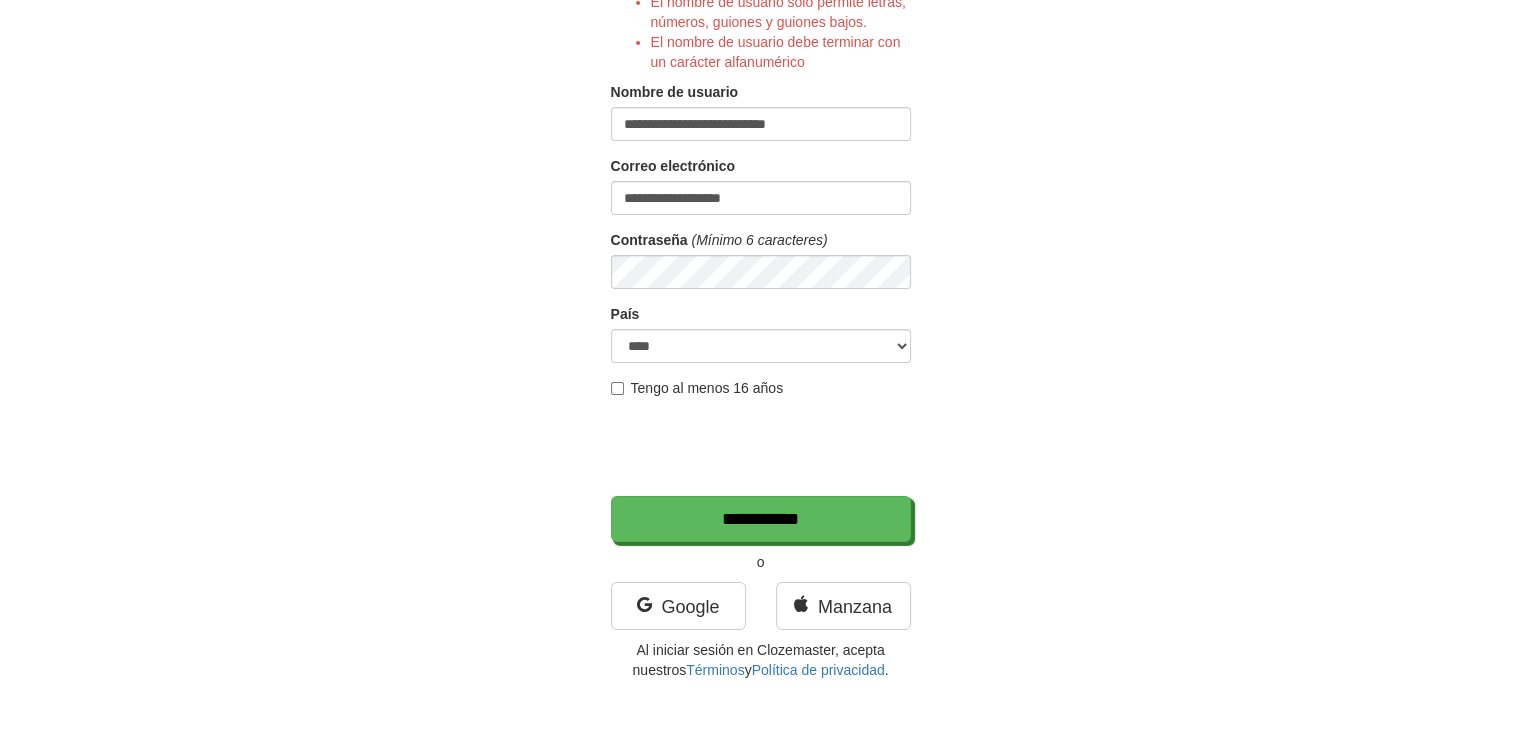 scroll, scrollTop: 264, scrollLeft: 0, axis: vertical 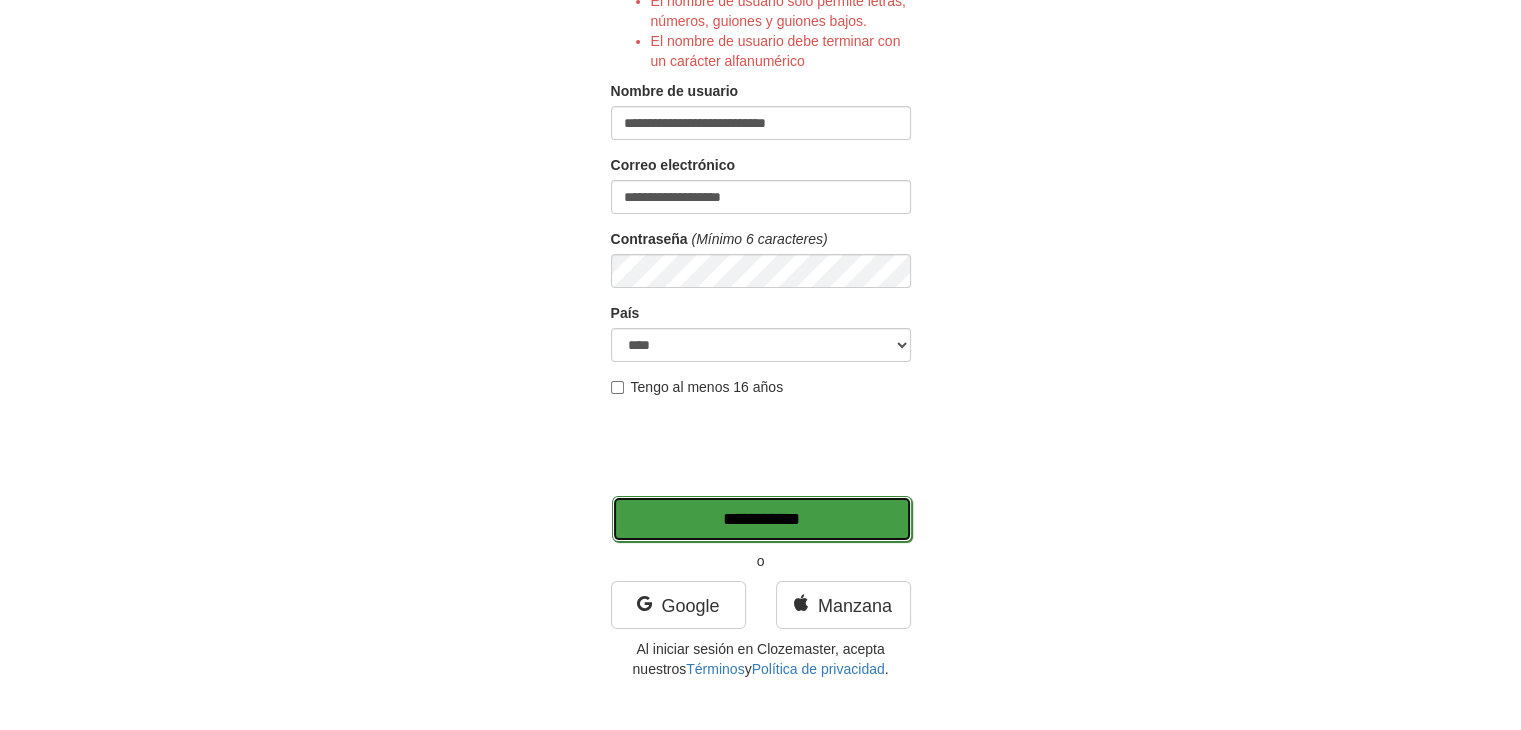 click on "**********" at bounding box center [762, 519] 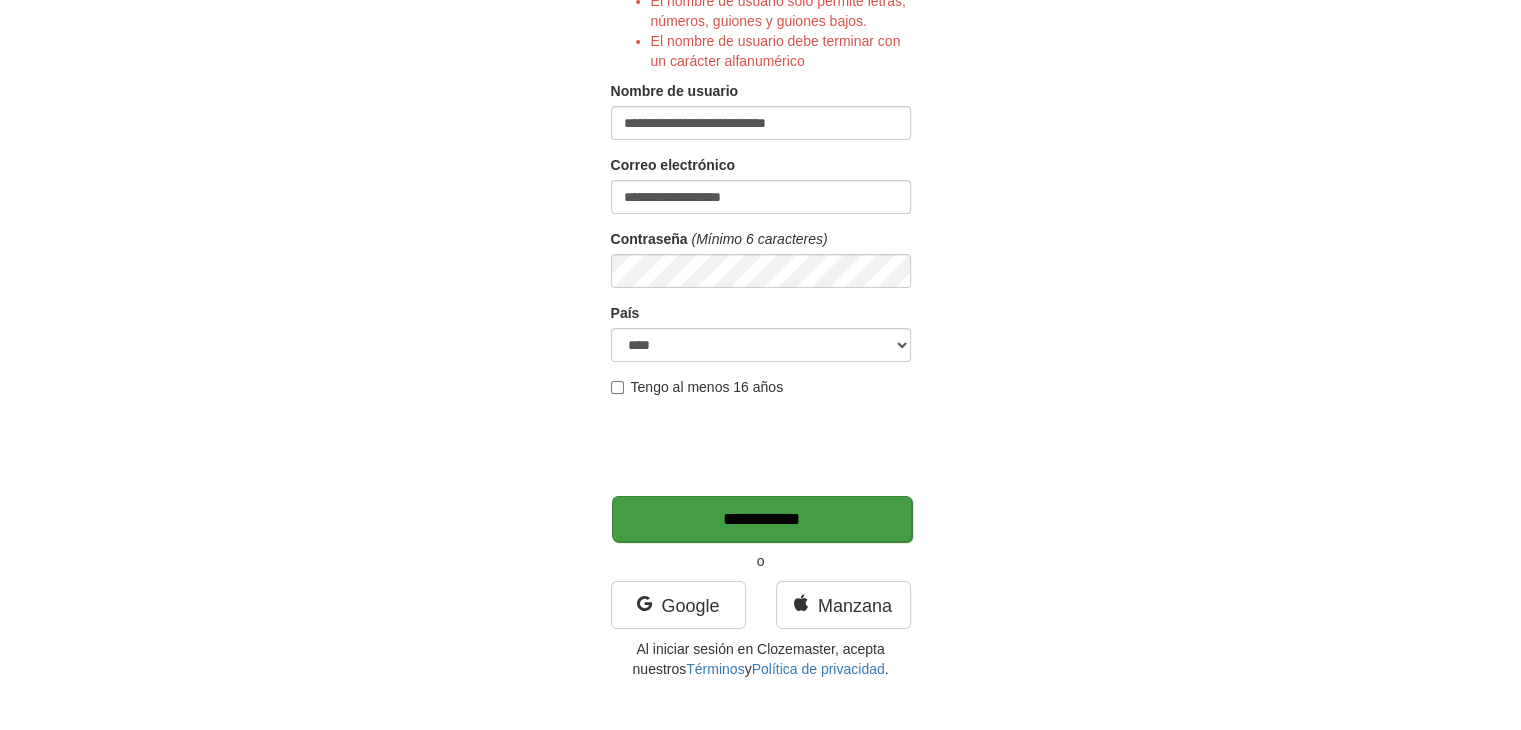 type on "*******" 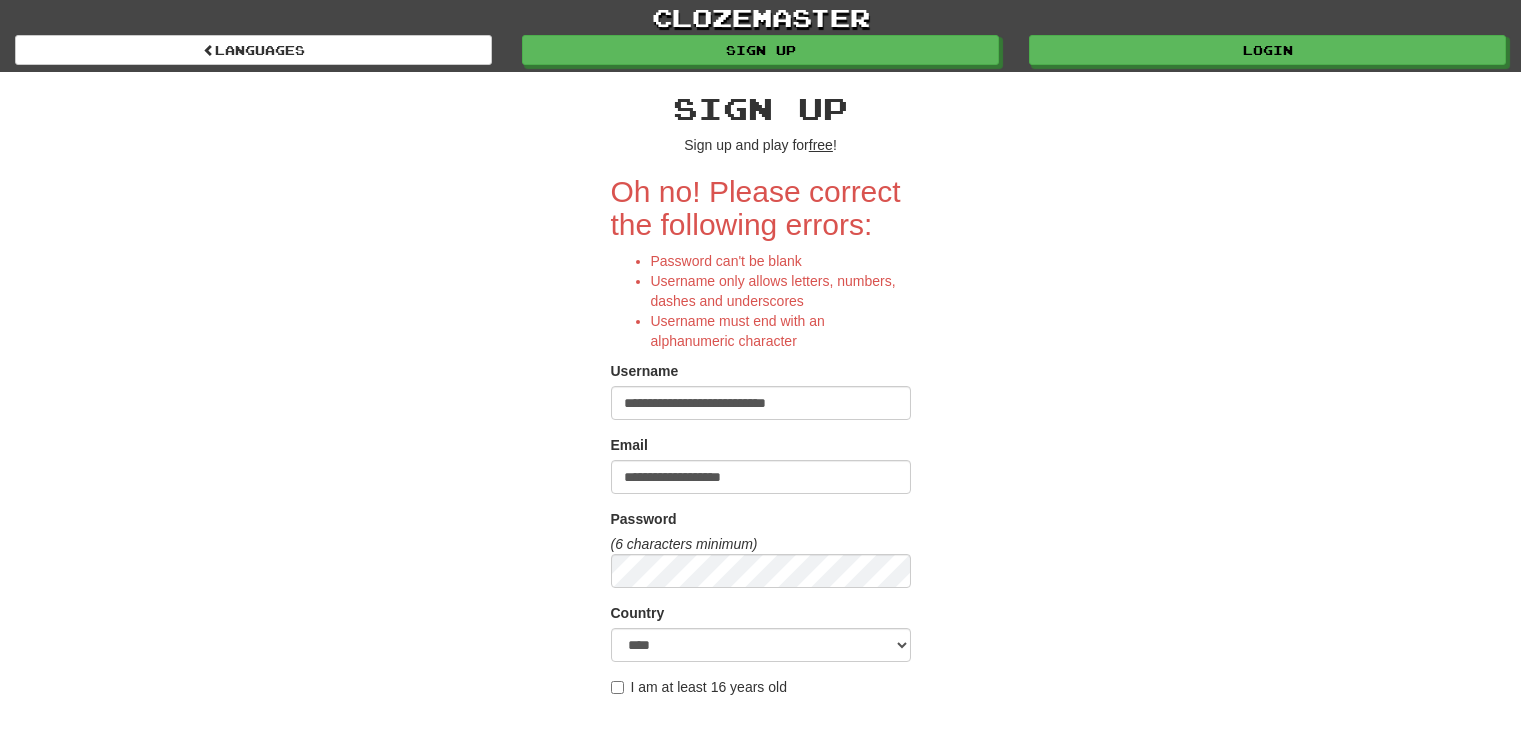 scroll, scrollTop: 0, scrollLeft: 0, axis: both 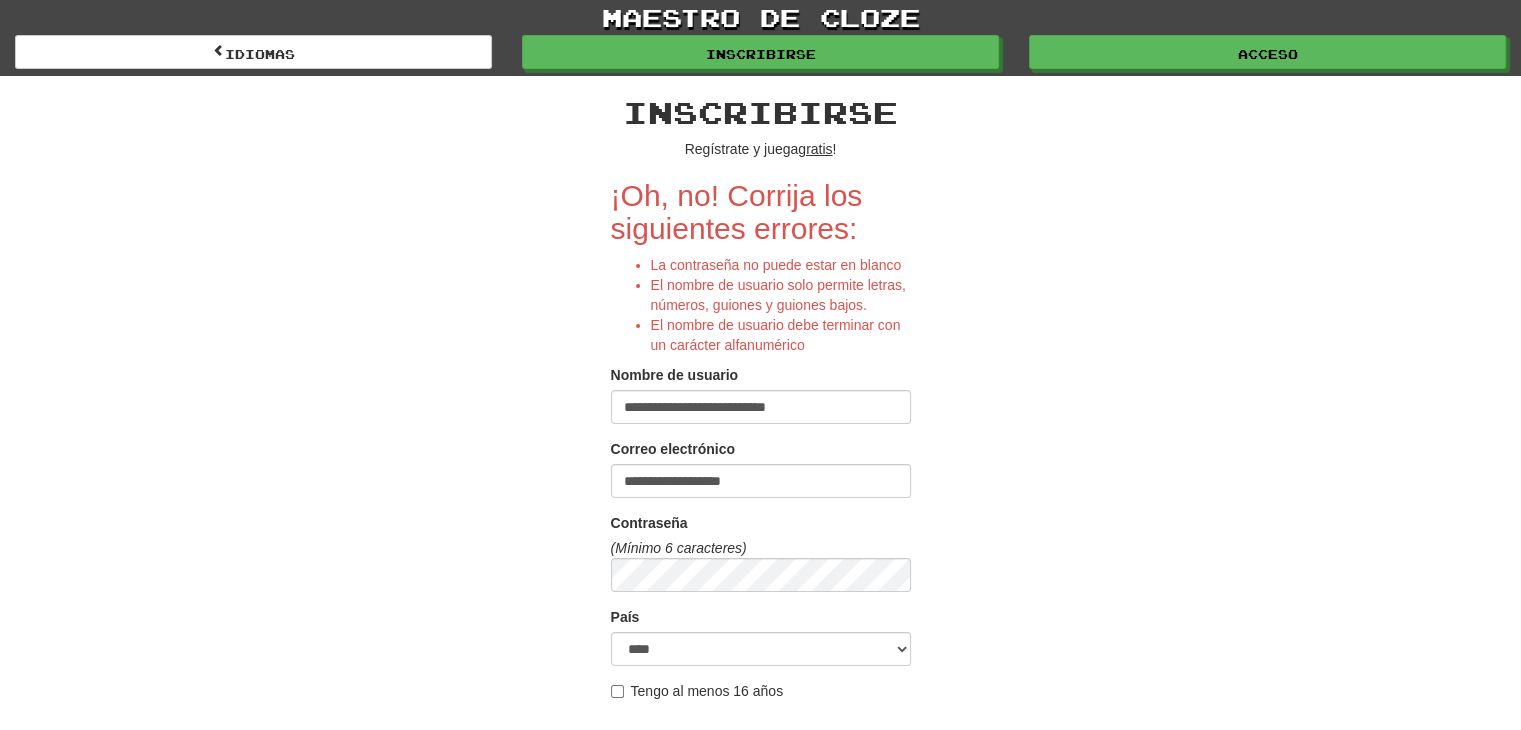 click on "**********" at bounding box center [761, 407] 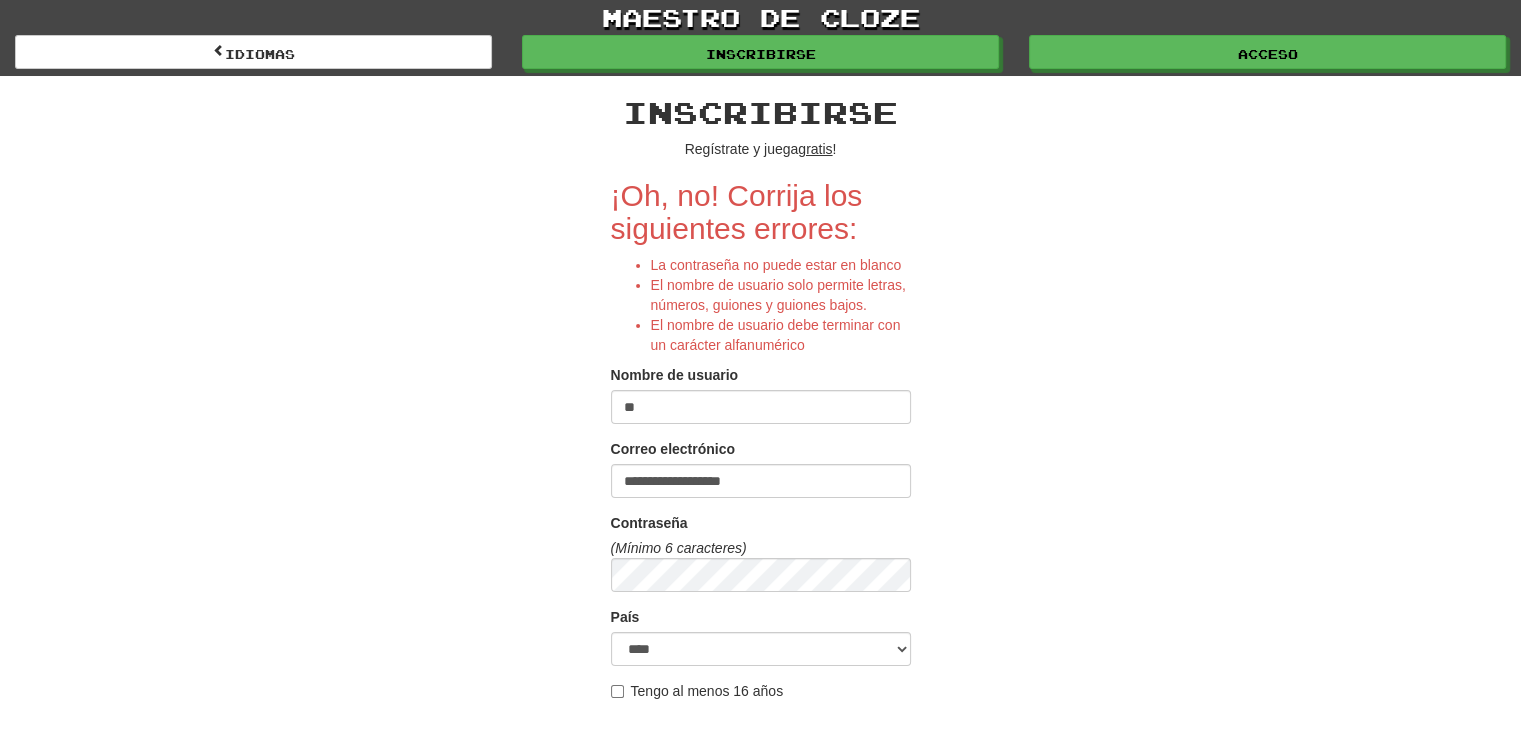 type on "*" 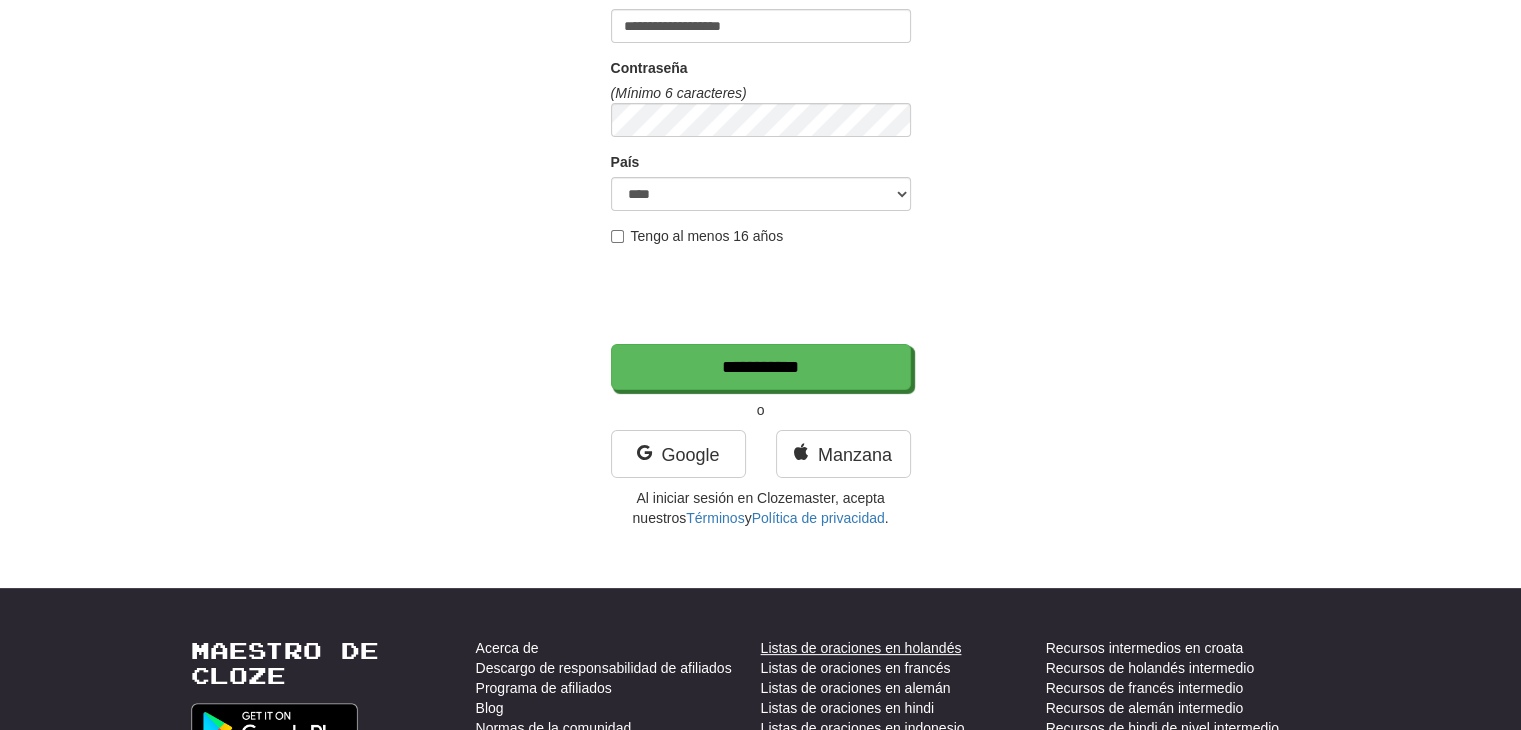 scroll, scrollTop: 456, scrollLeft: 0, axis: vertical 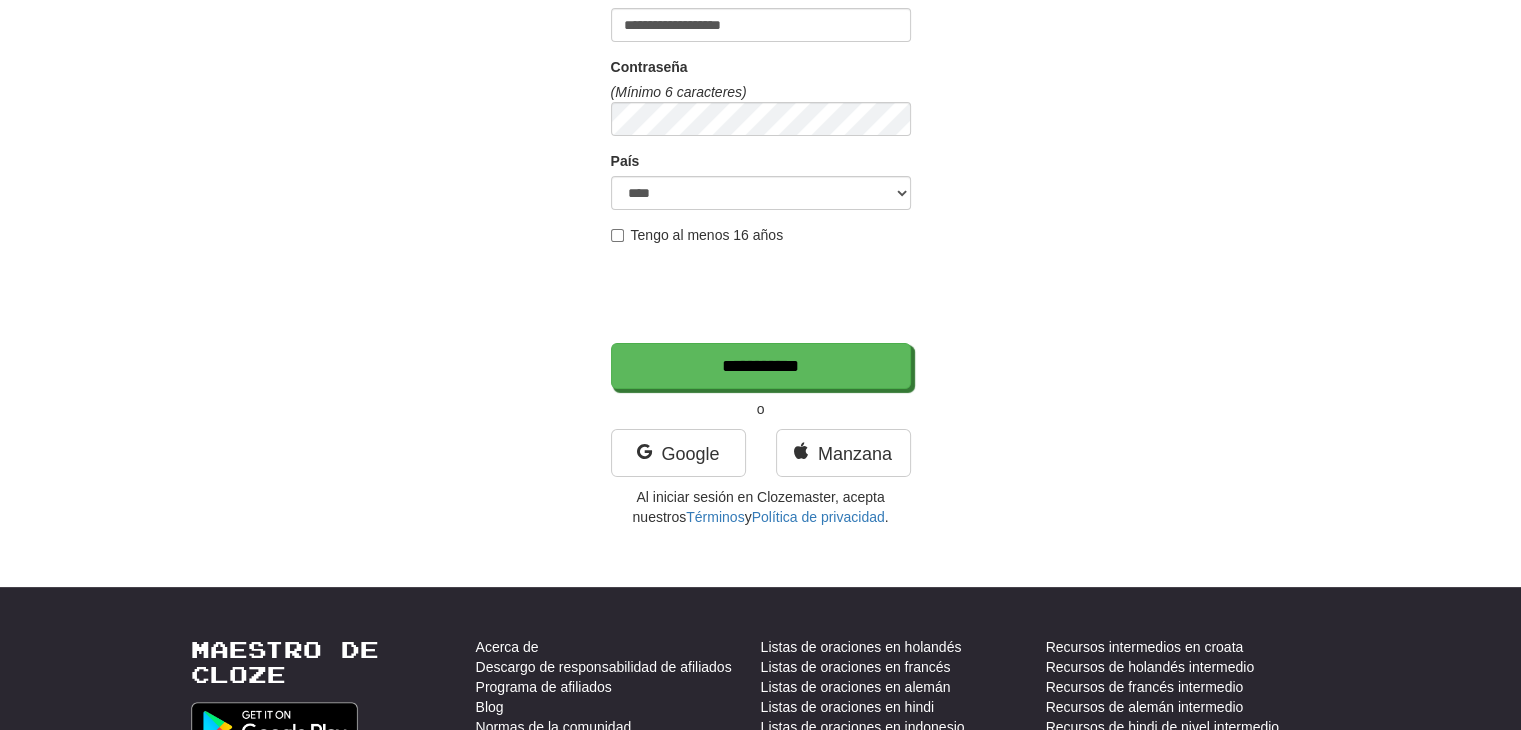 type on "********" 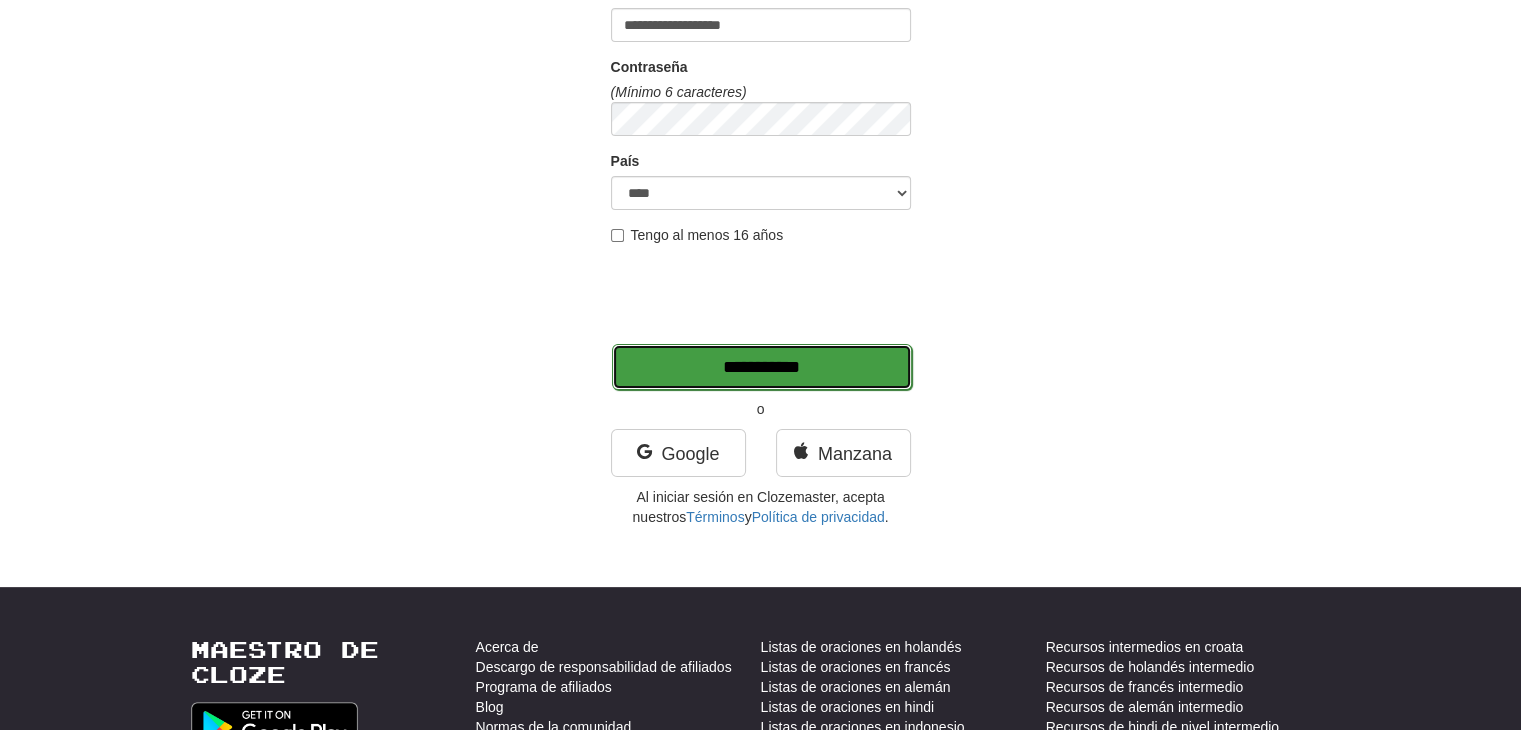 click on "**********" at bounding box center (762, 367) 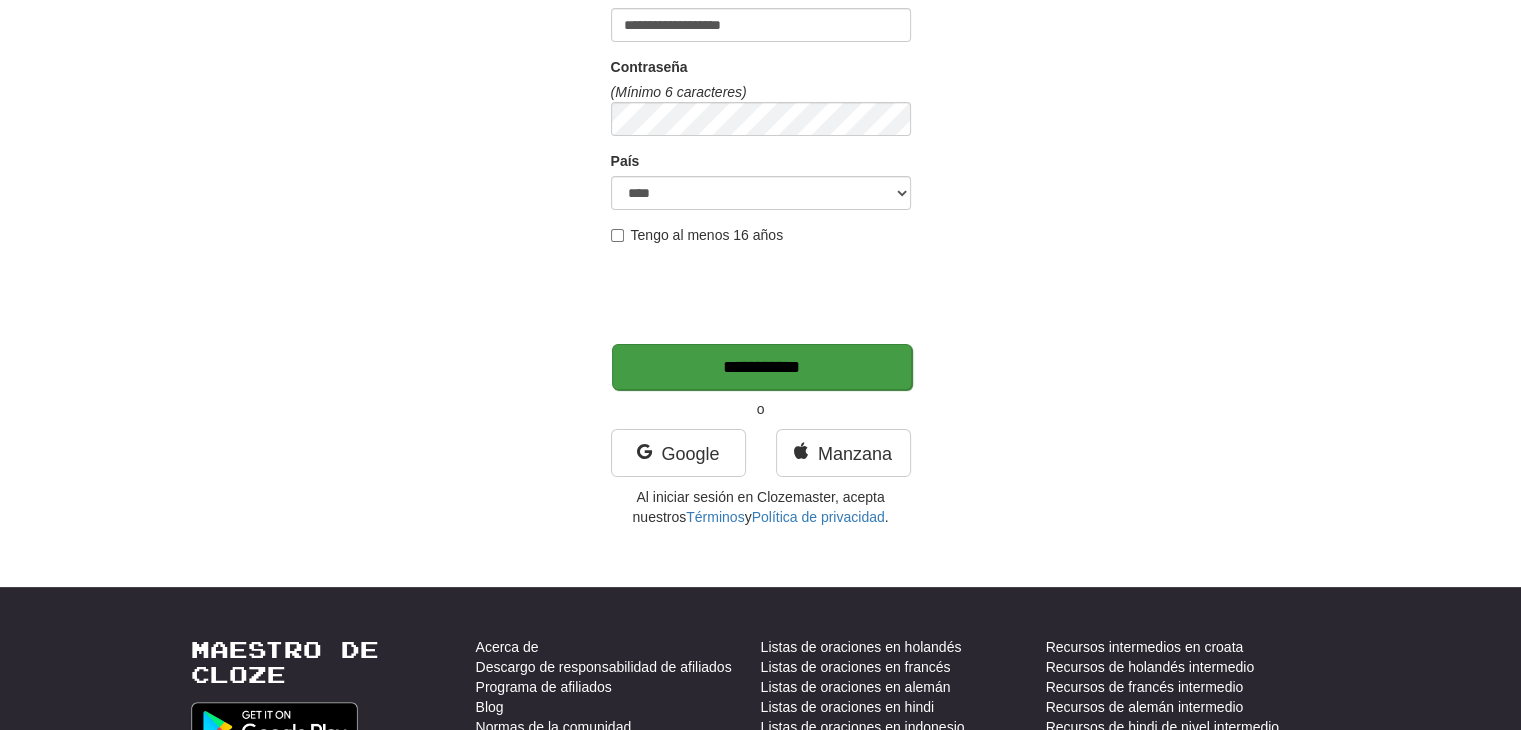 type on "*******" 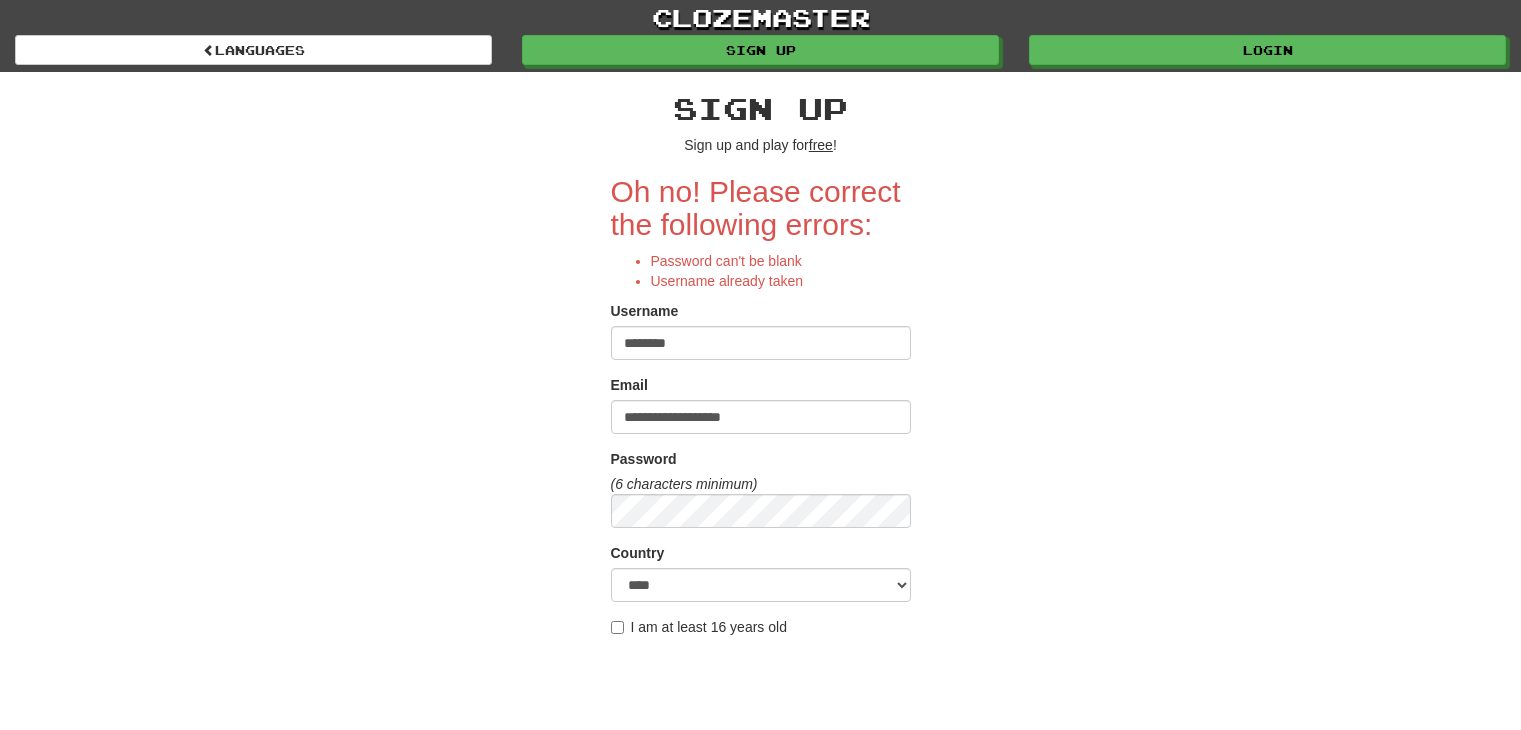 scroll, scrollTop: 0, scrollLeft: 0, axis: both 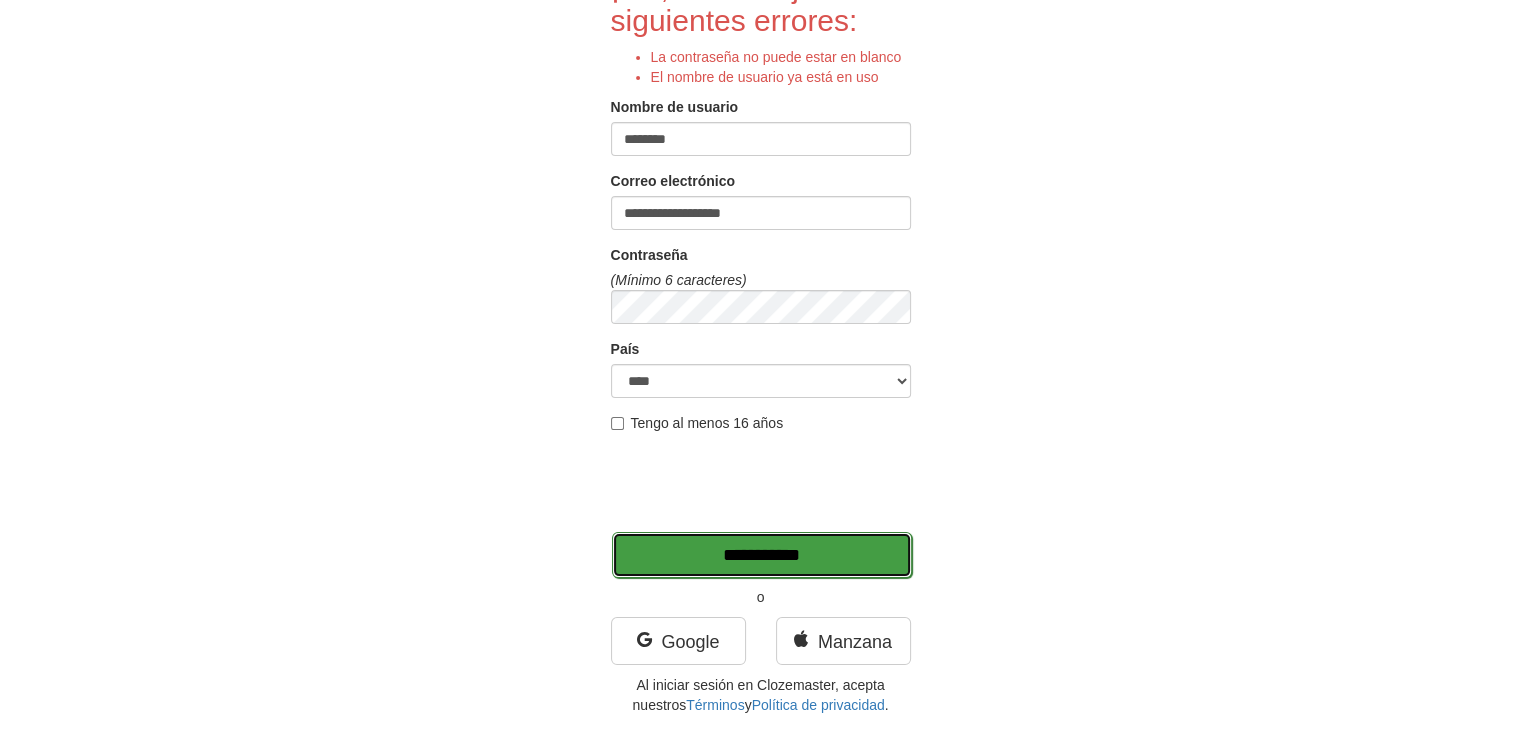 click on "**********" at bounding box center (762, 555) 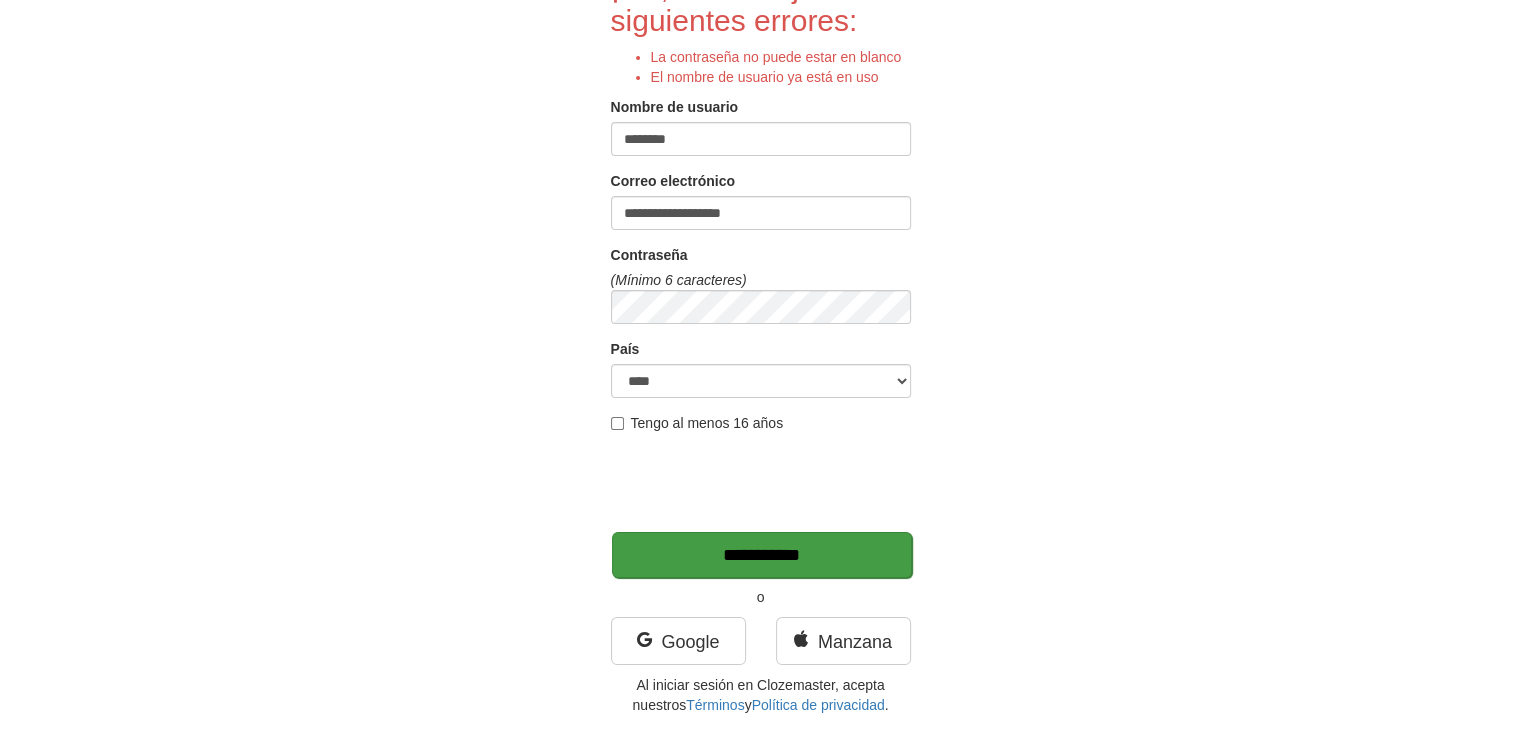 type on "*******" 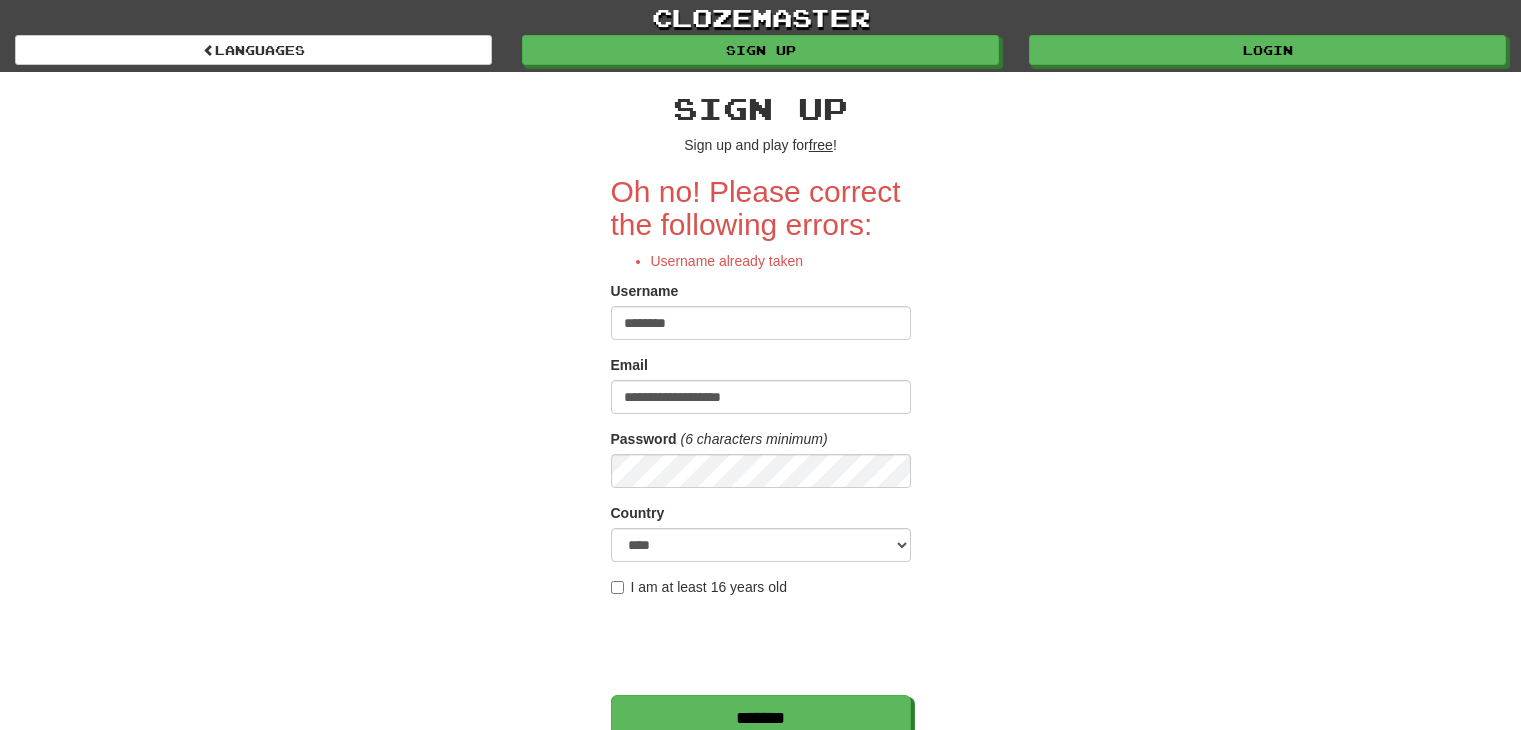 scroll, scrollTop: 0, scrollLeft: 0, axis: both 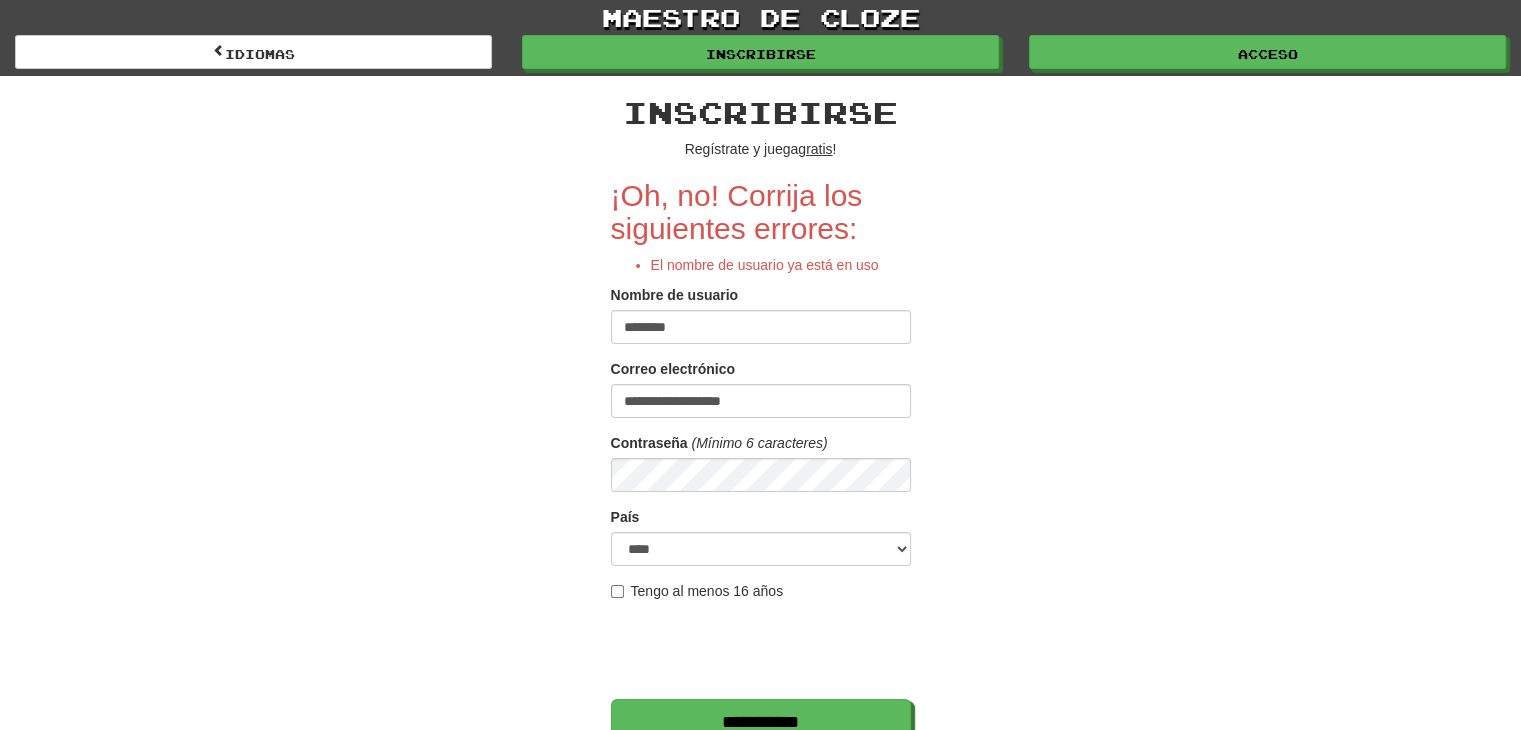 click on "********" at bounding box center (761, 327) 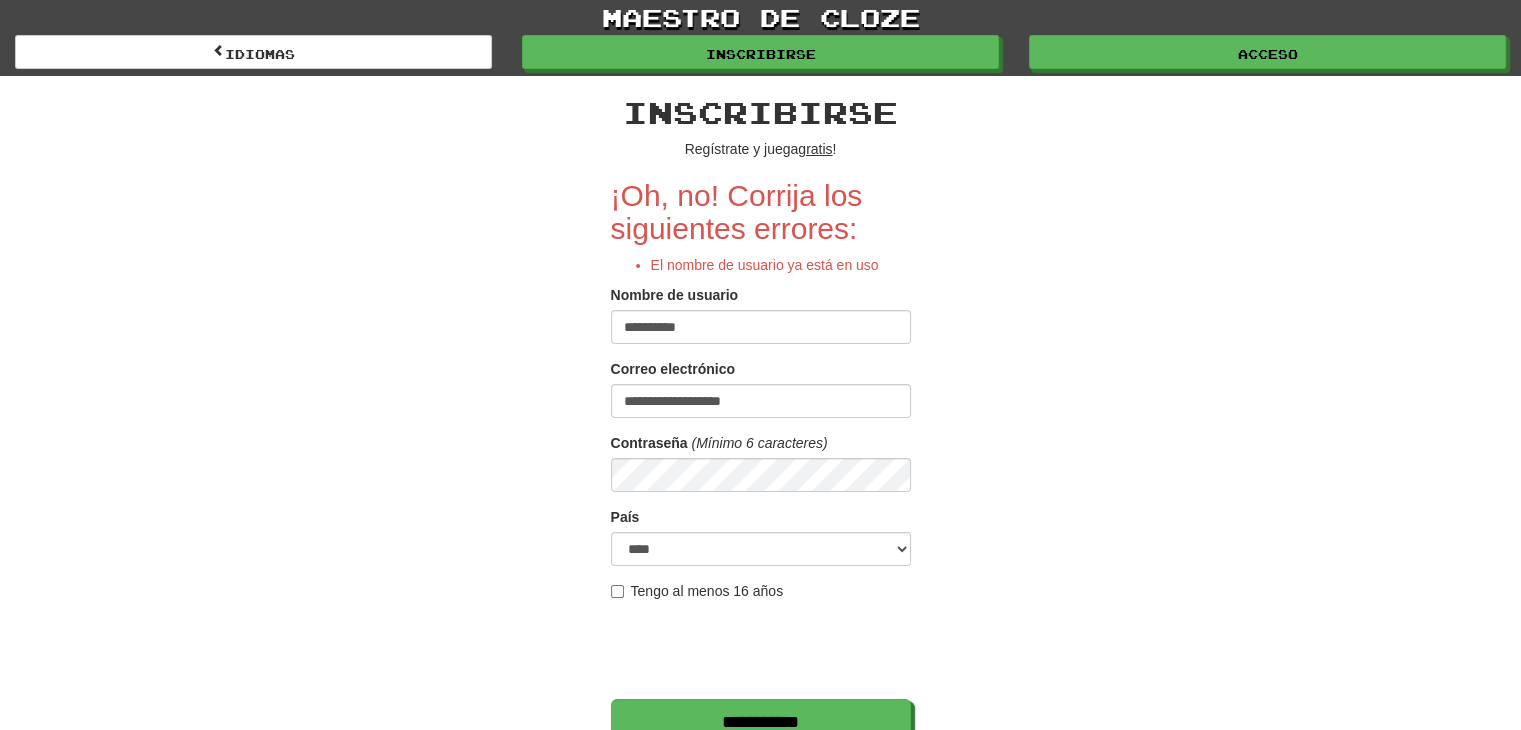 type on "**********" 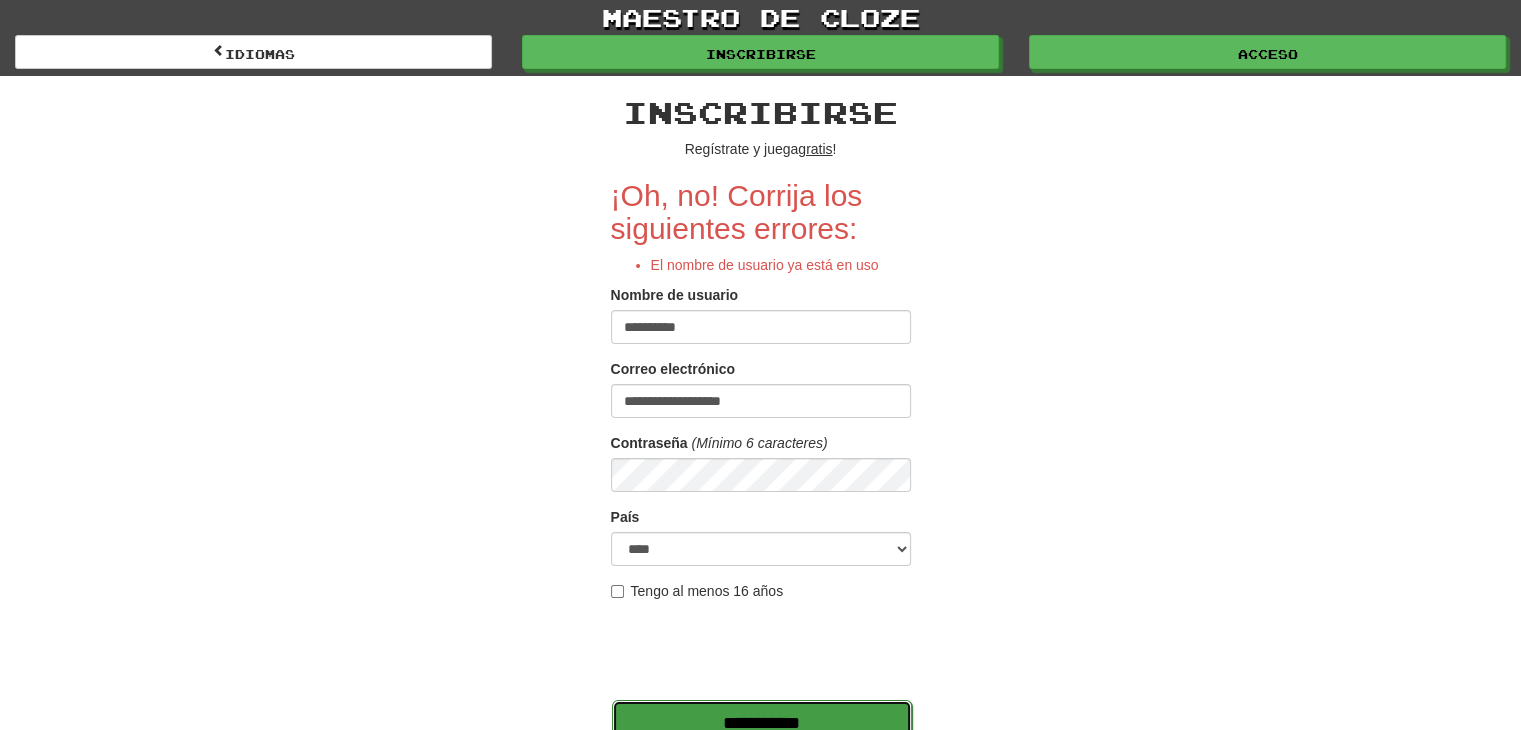 click on "**********" at bounding box center [762, 723] 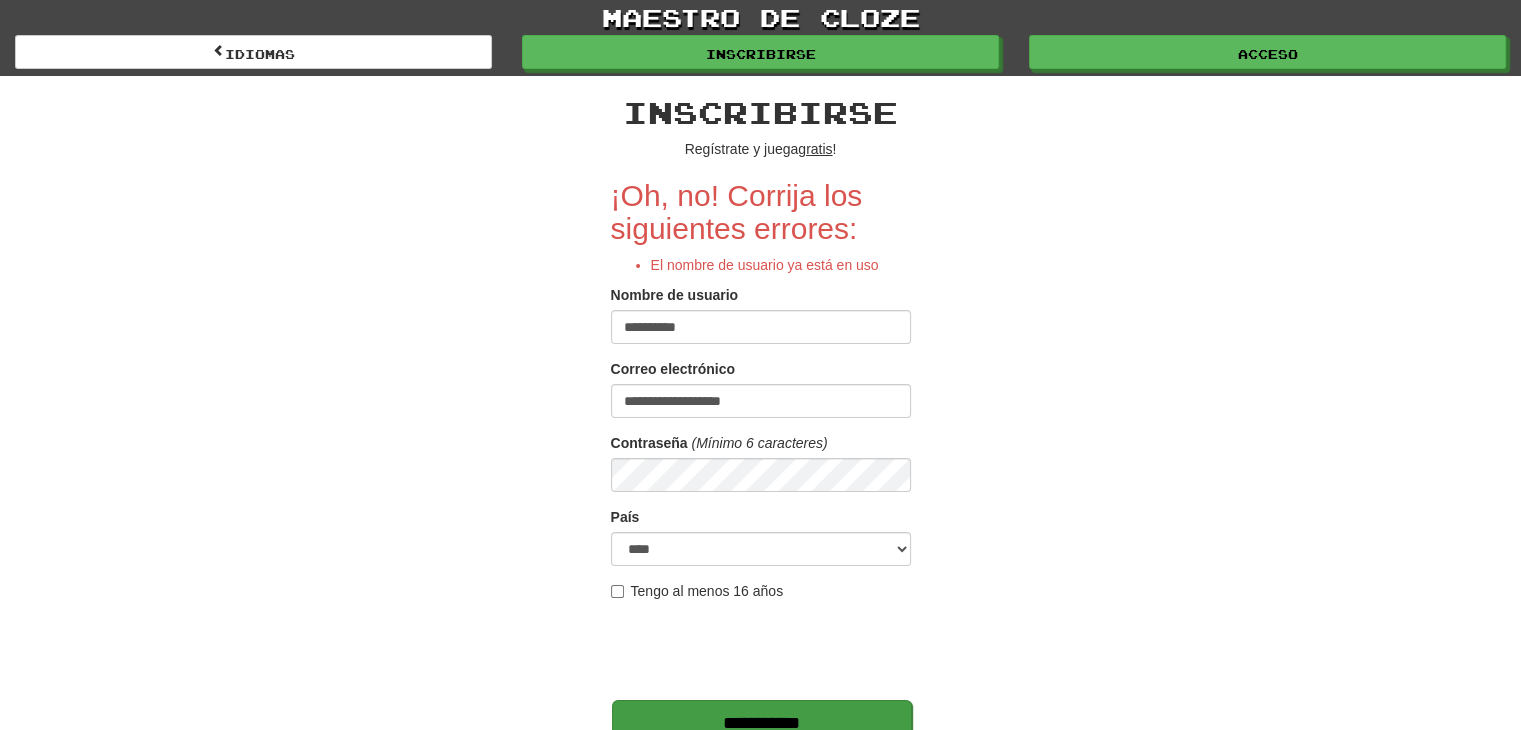 type on "*******" 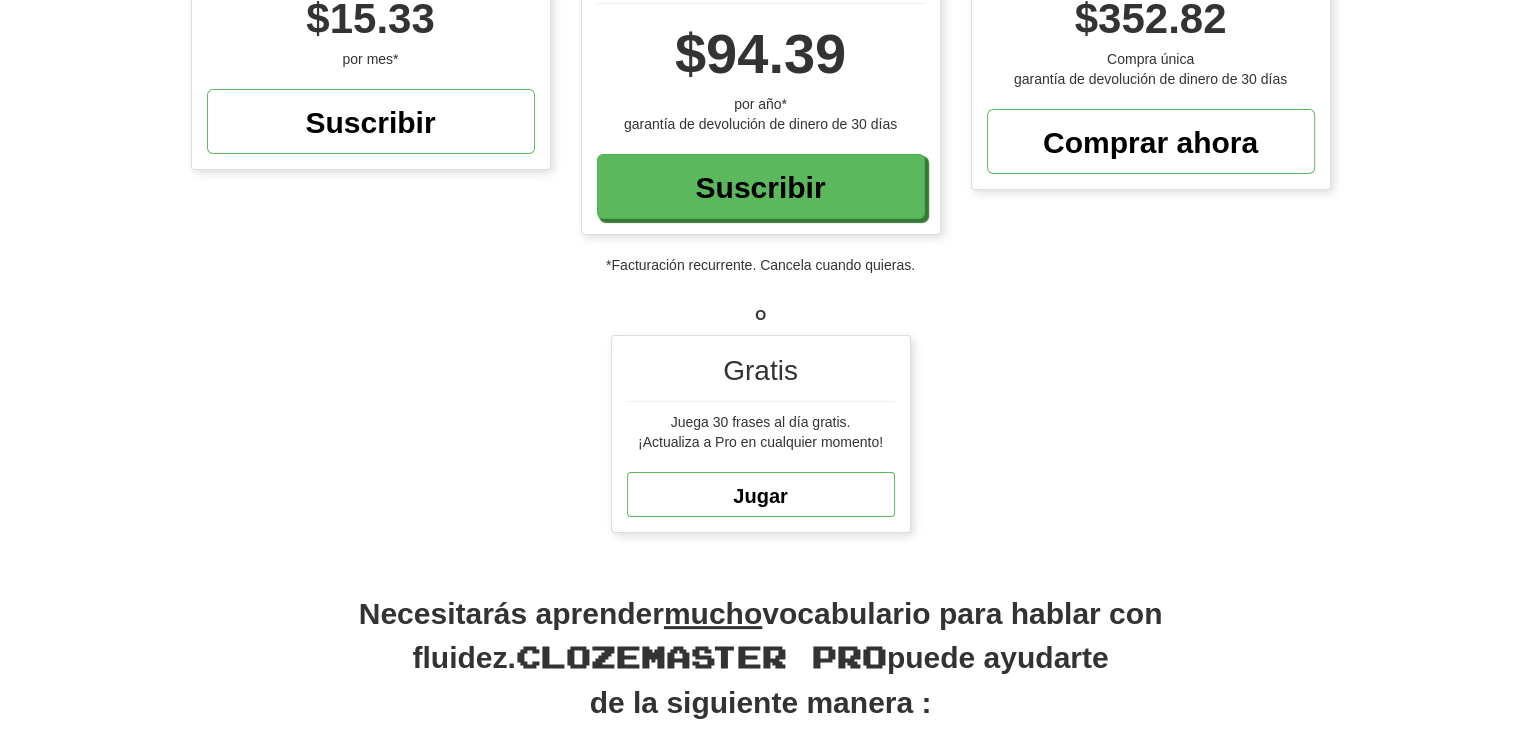 scroll, scrollTop: 403, scrollLeft: 0, axis: vertical 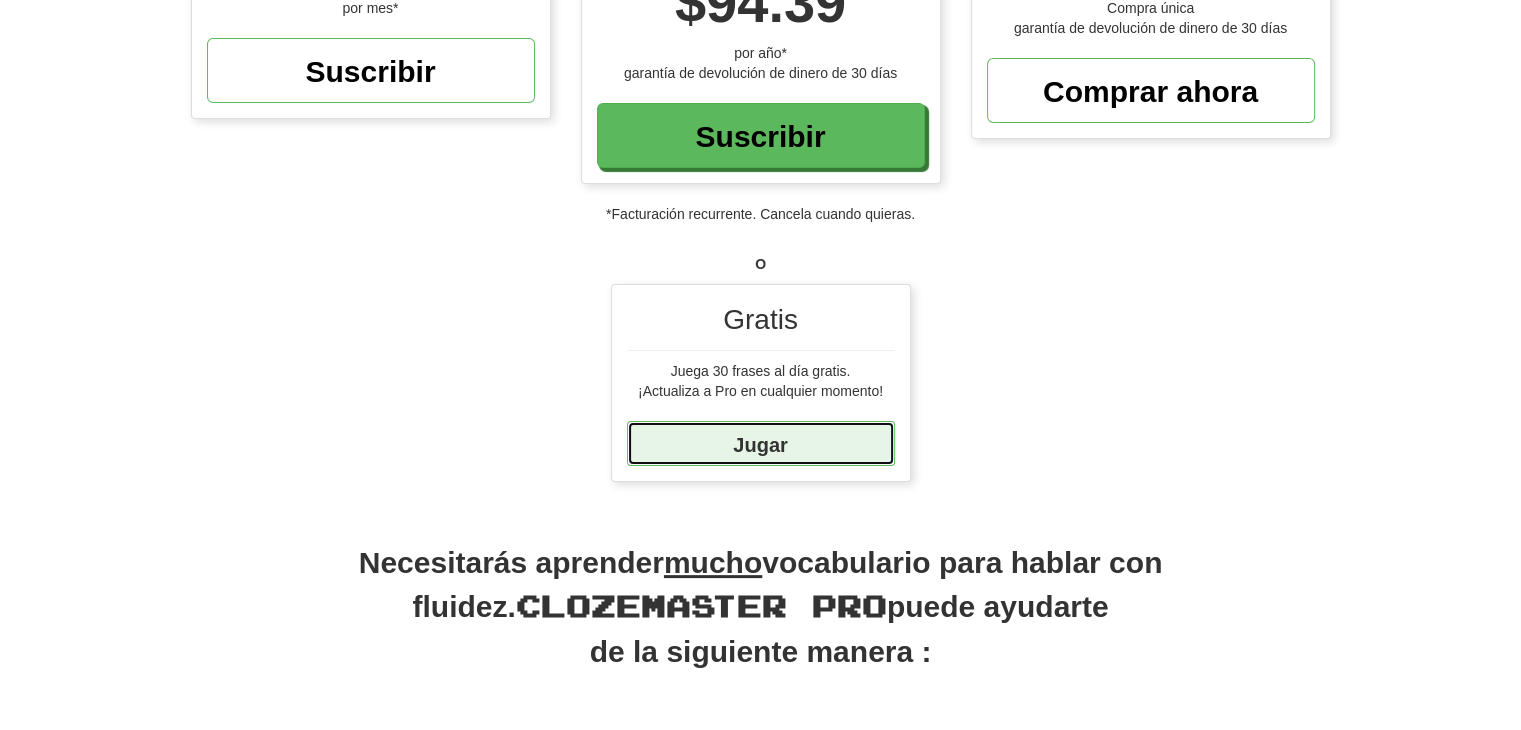 click on "Jugar" at bounding box center [760, 444] 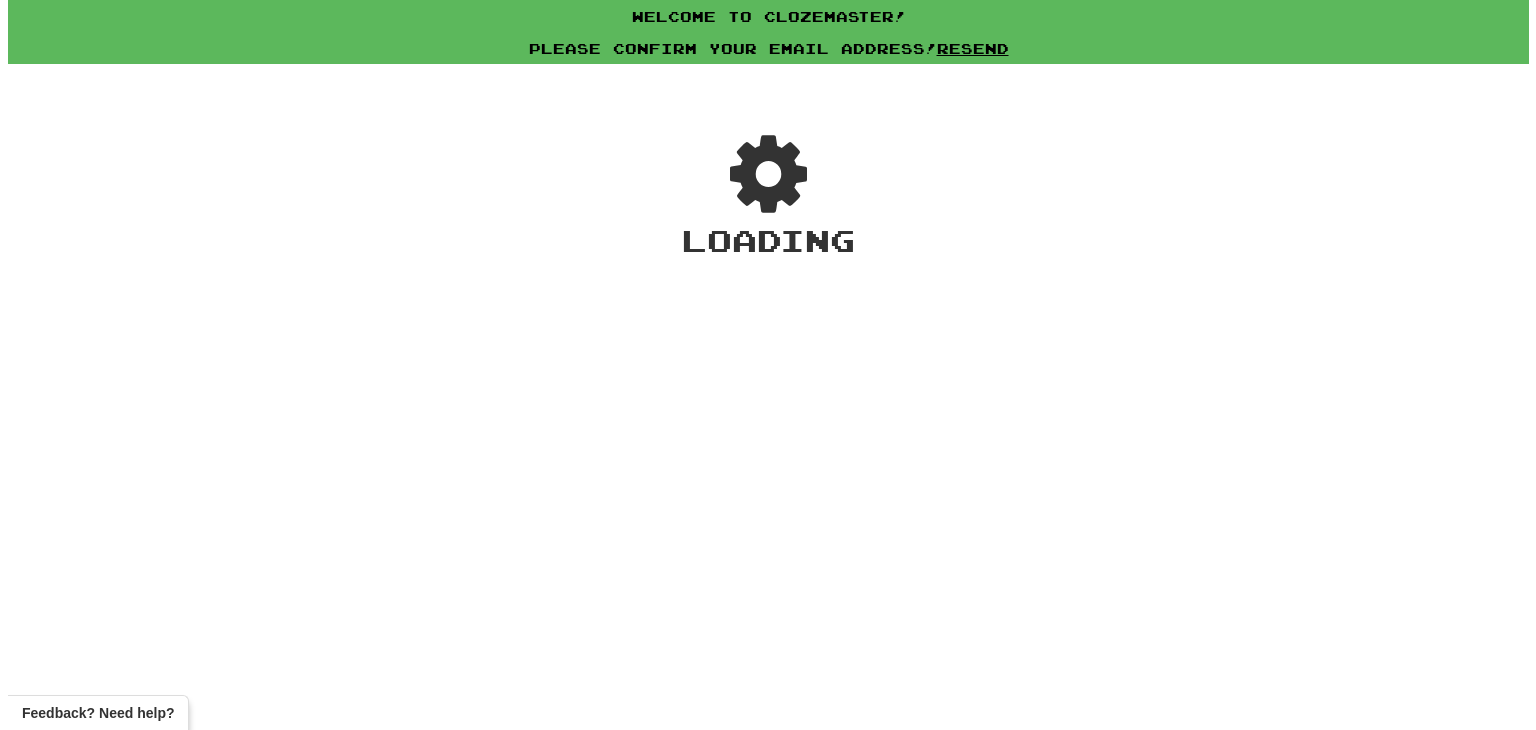 scroll, scrollTop: 0, scrollLeft: 0, axis: both 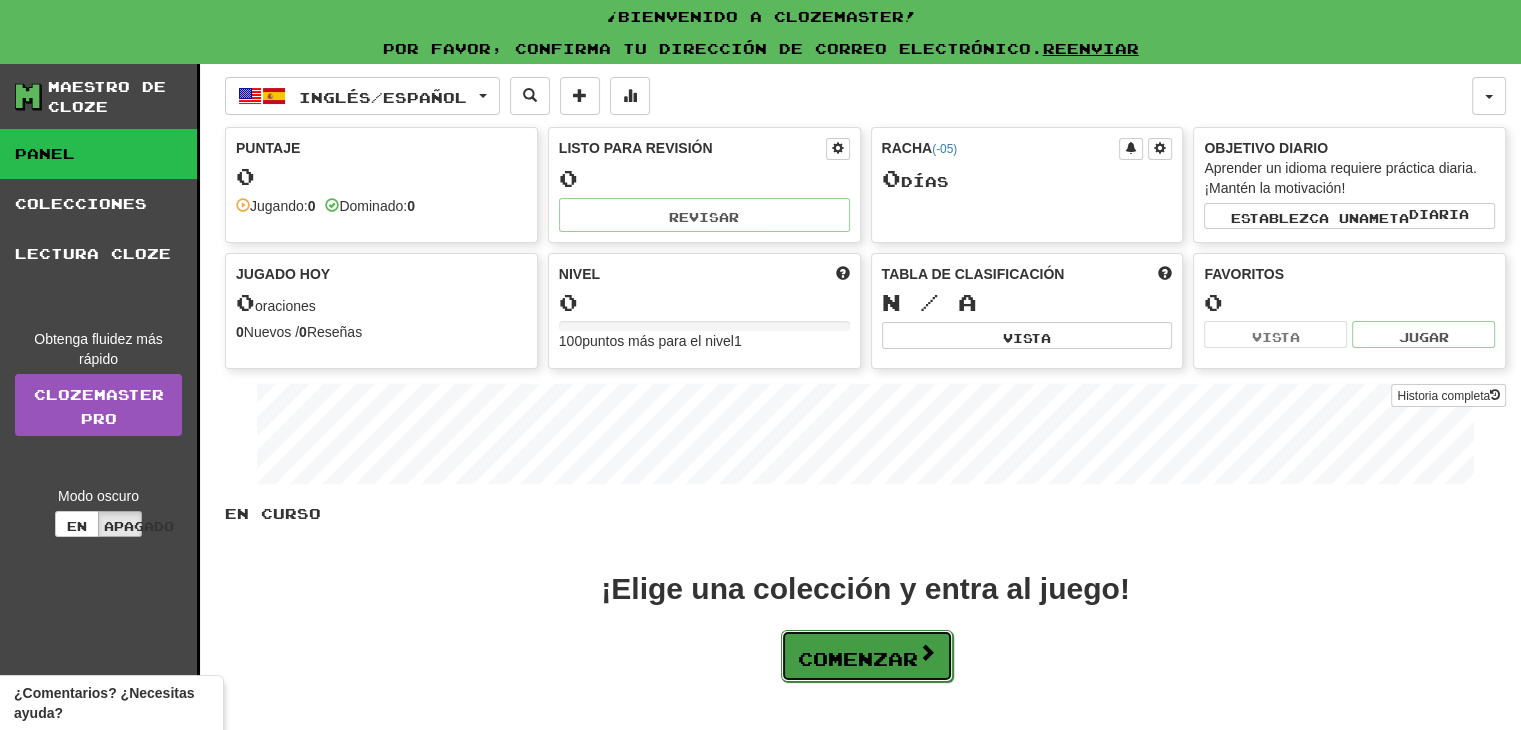 click on "Comenzar" at bounding box center (858, 659) 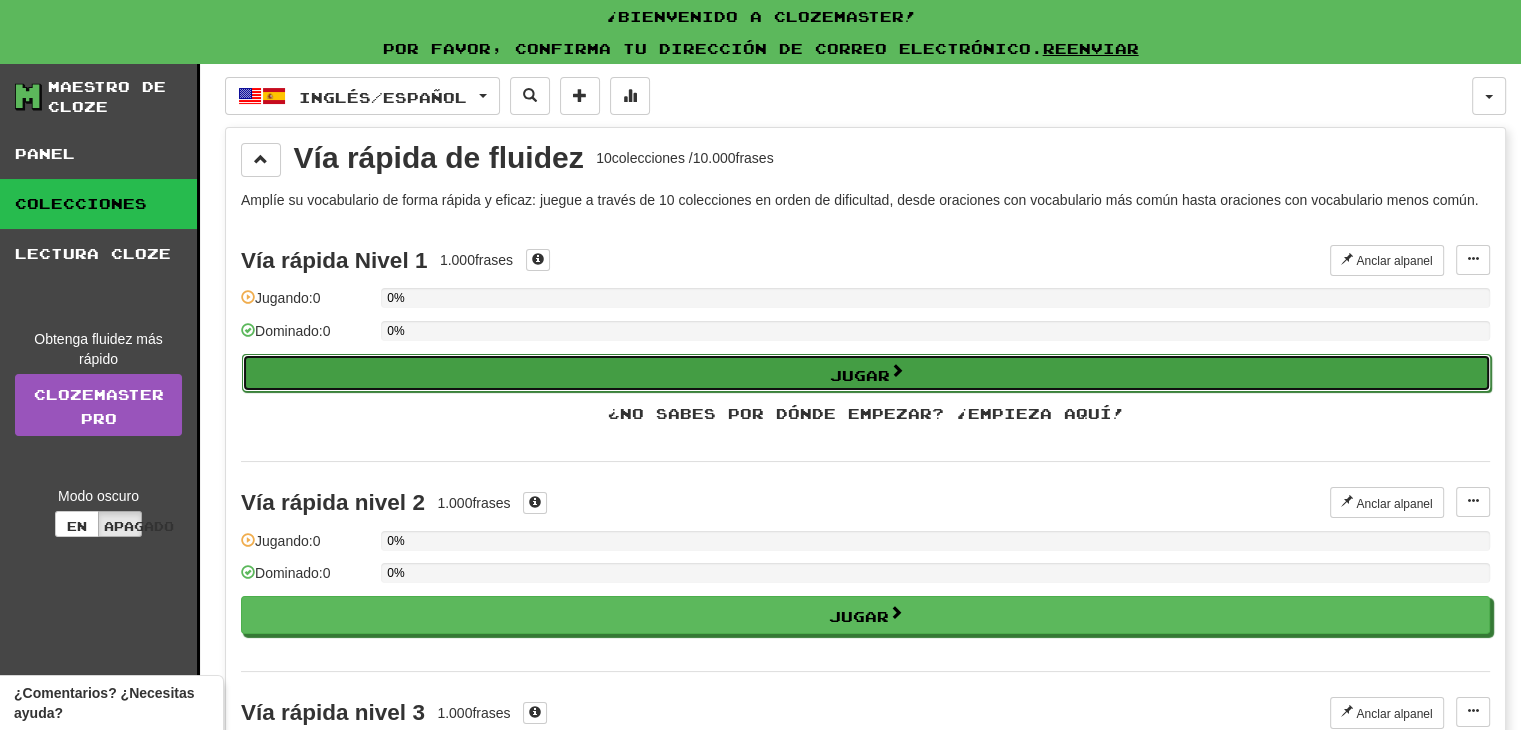 click on "Jugar" at bounding box center (860, 374) 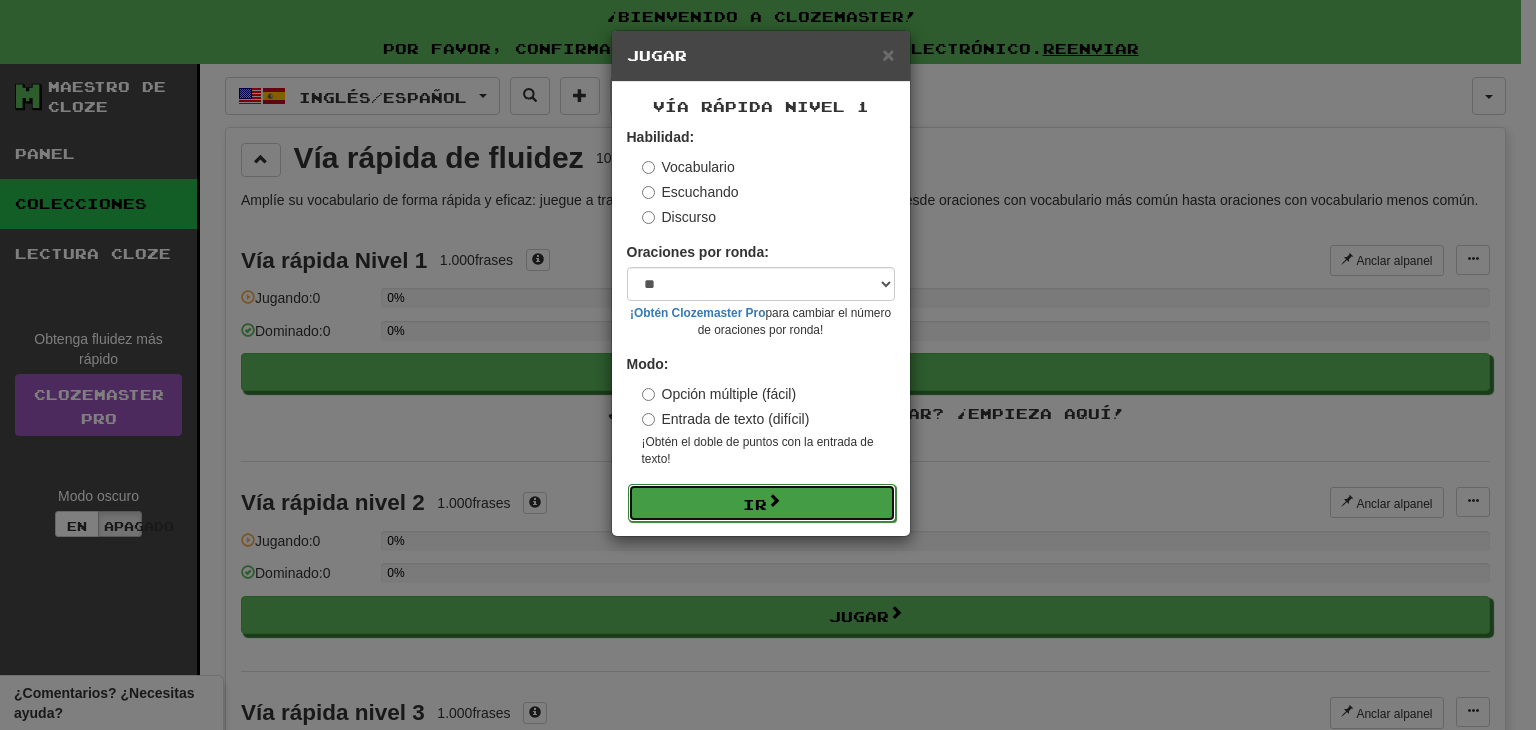 click on "Ir" at bounding box center (762, 503) 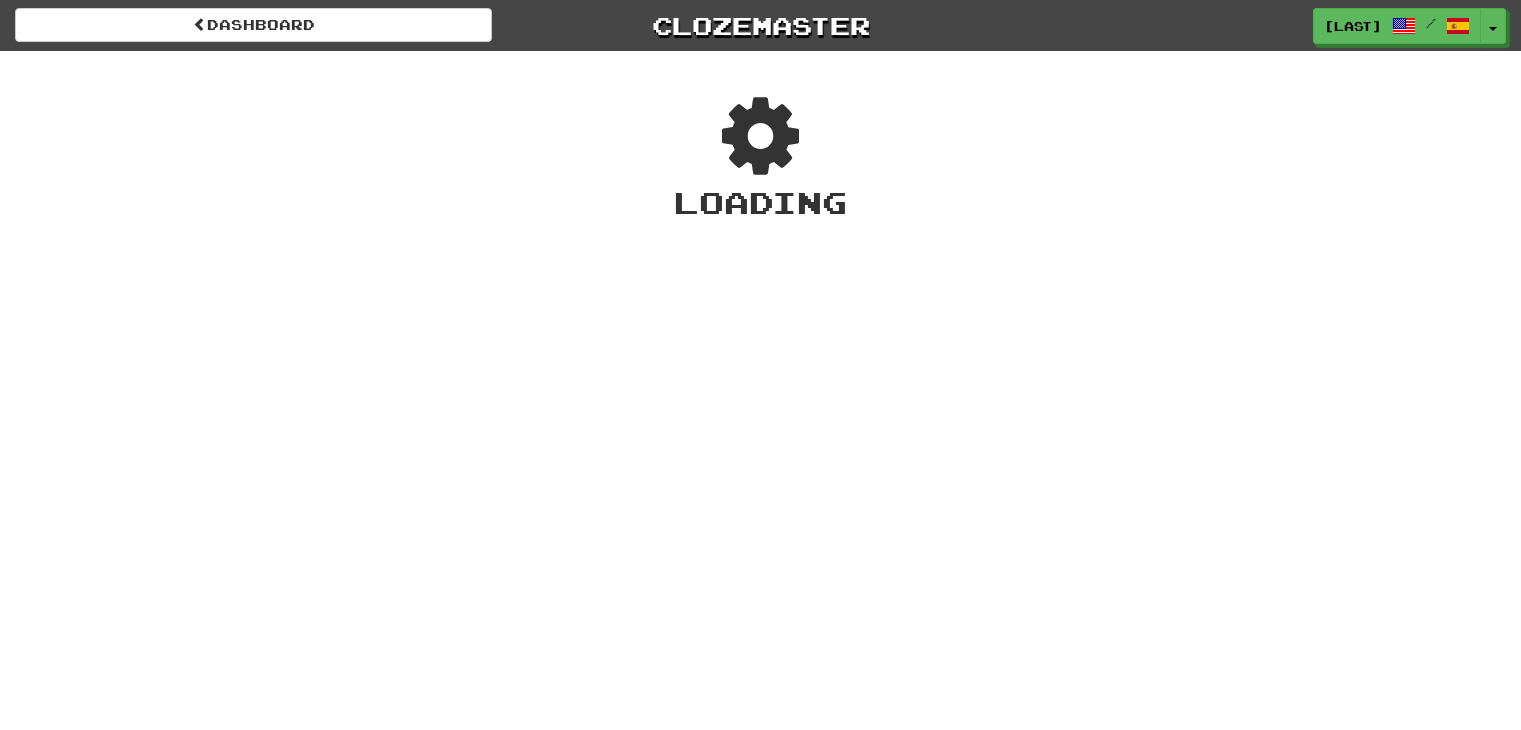 scroll, scrollTop: 0, scrollLeft: 0, axis: both 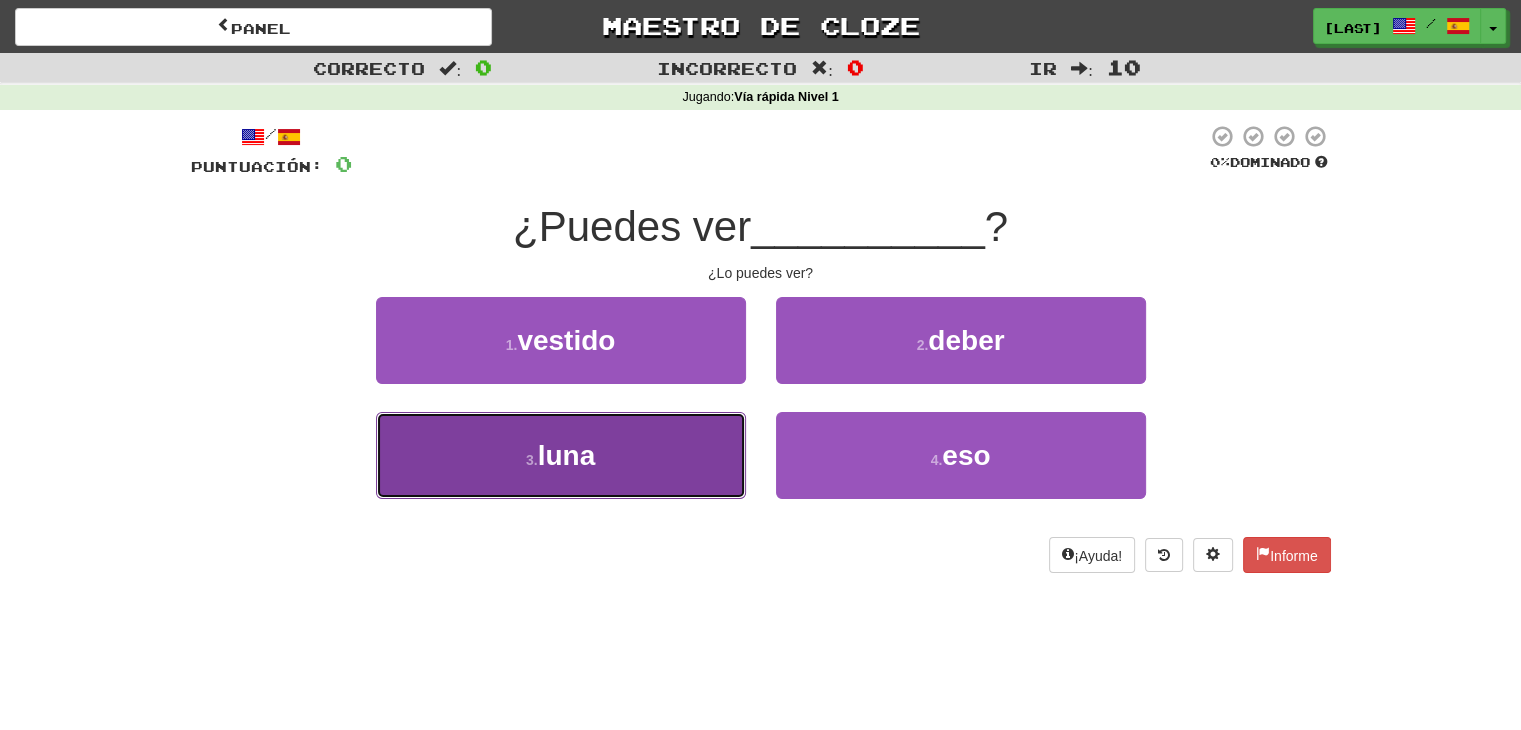 click on "[NUMBER] . [LAST]" at bounding box center [561, 455] 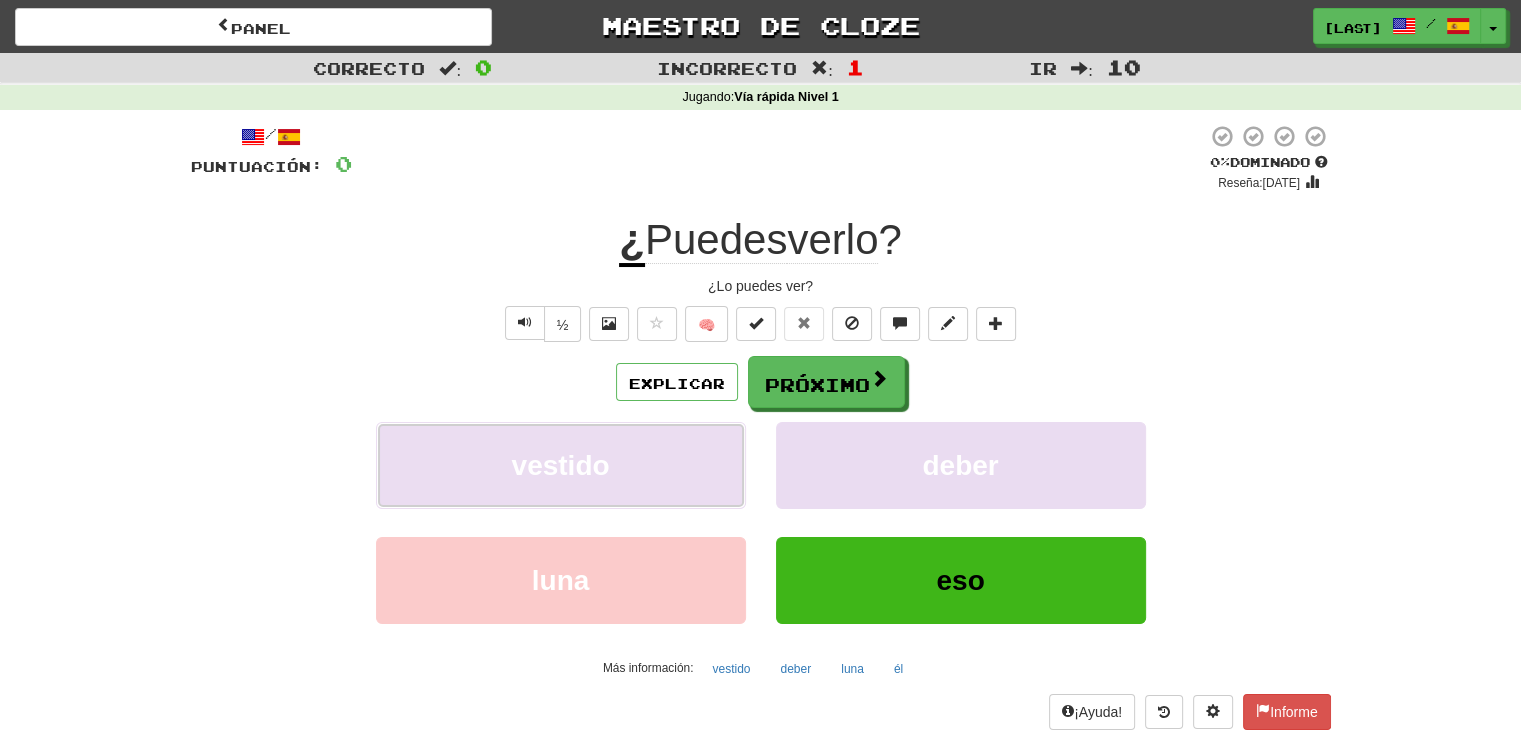 click on "vestido" at bounding box center (561, 465) 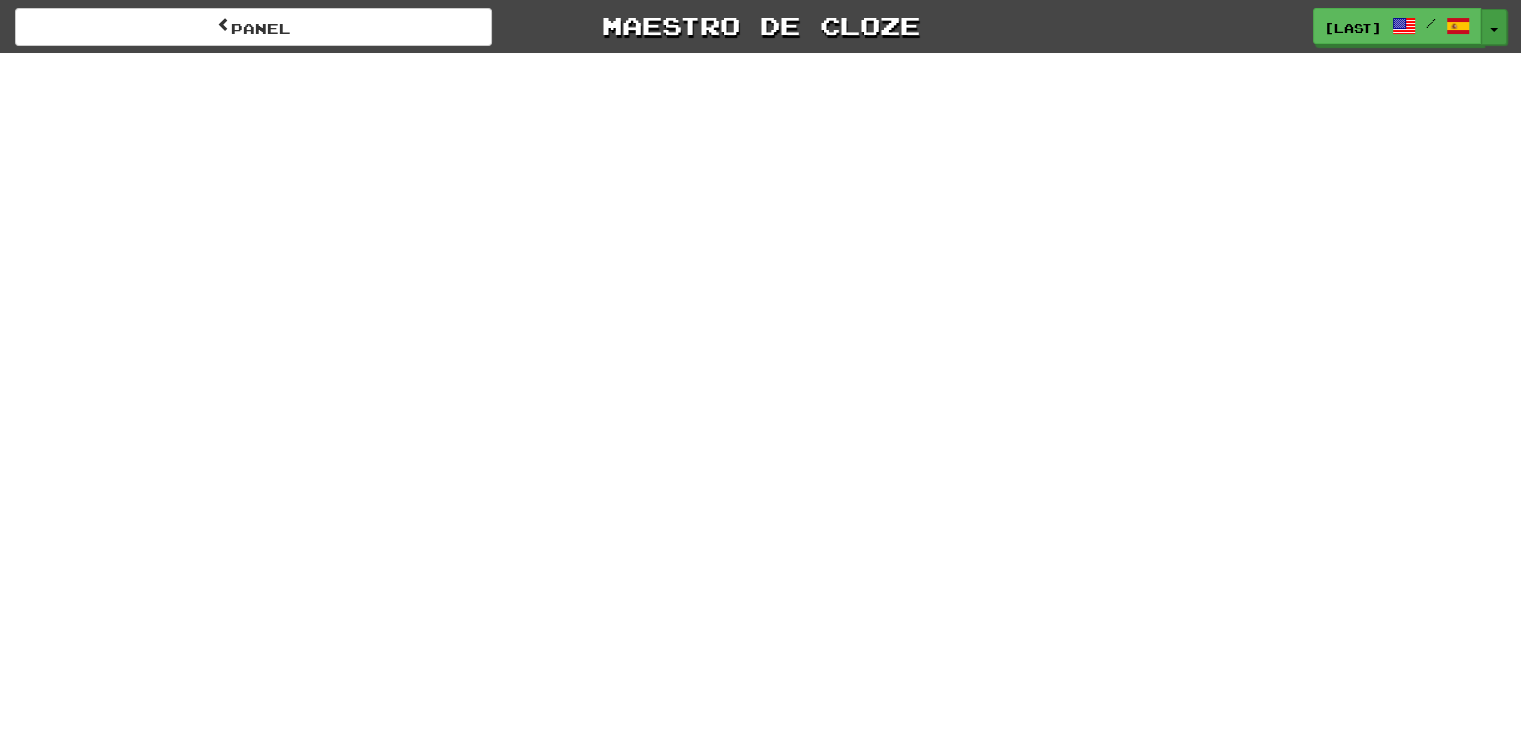 click on "Alternar menú desplegable" at bounding box center (1494, 27) 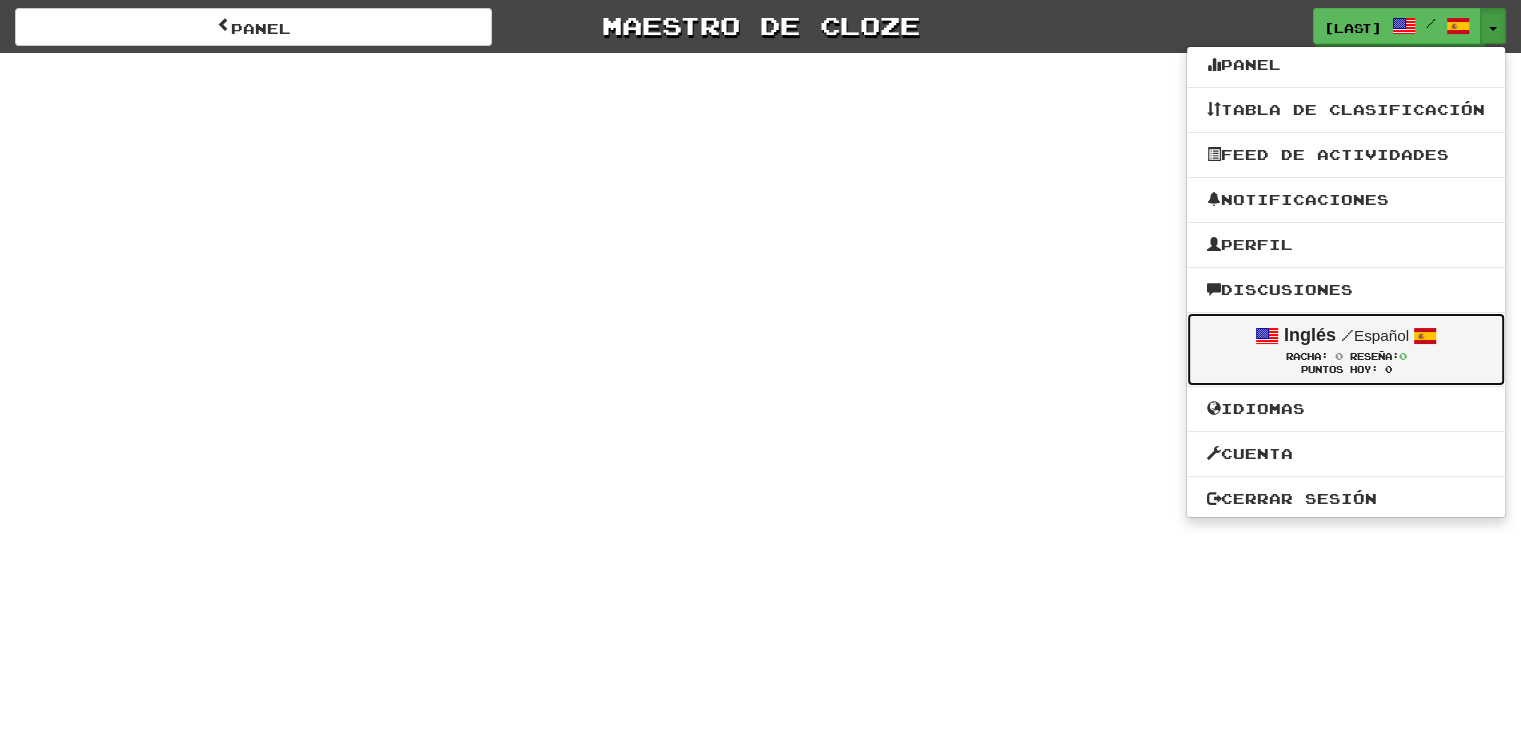 click on "Inglés" at bounding box center [1310, 335] 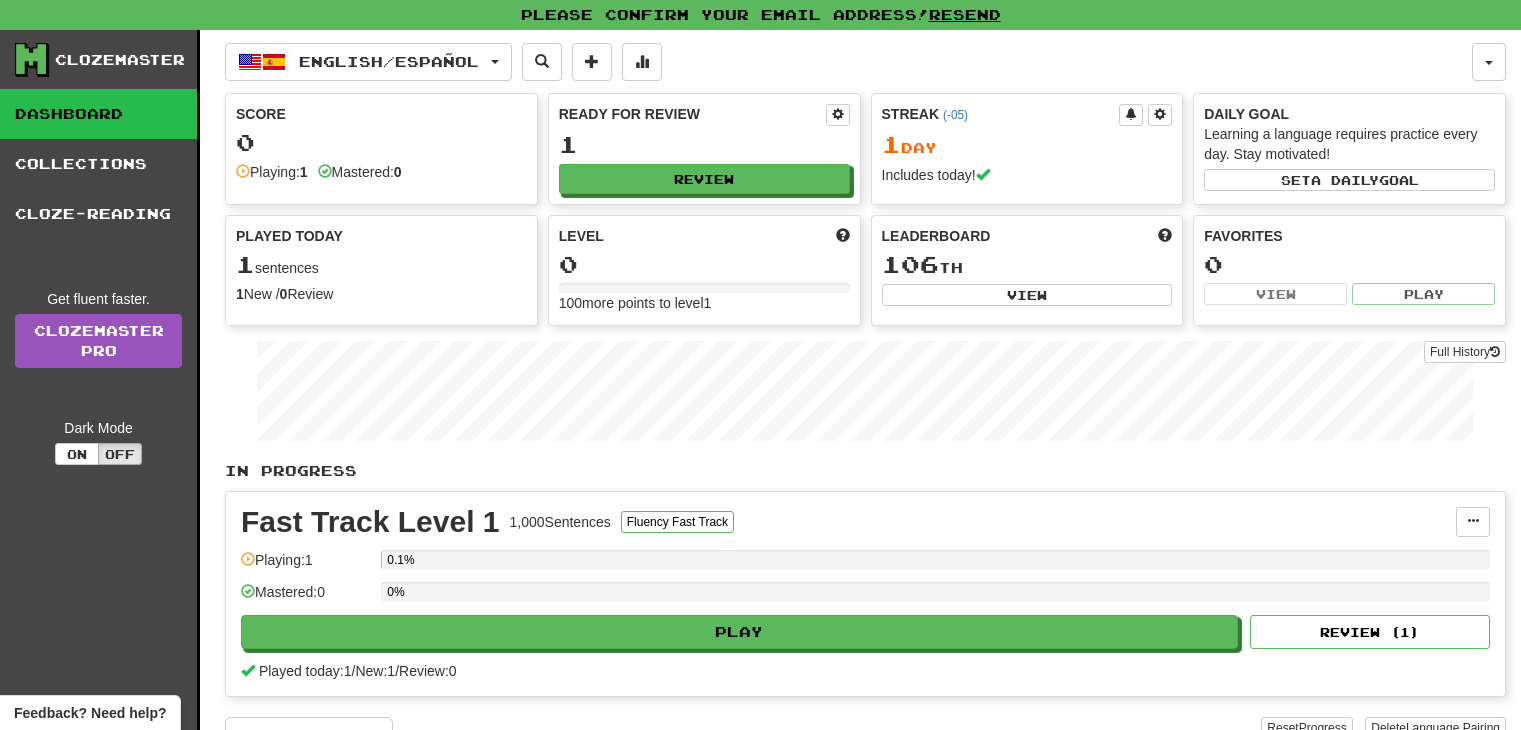 scroll, scrollTop: 0, scrollLeft: 0, axis: both 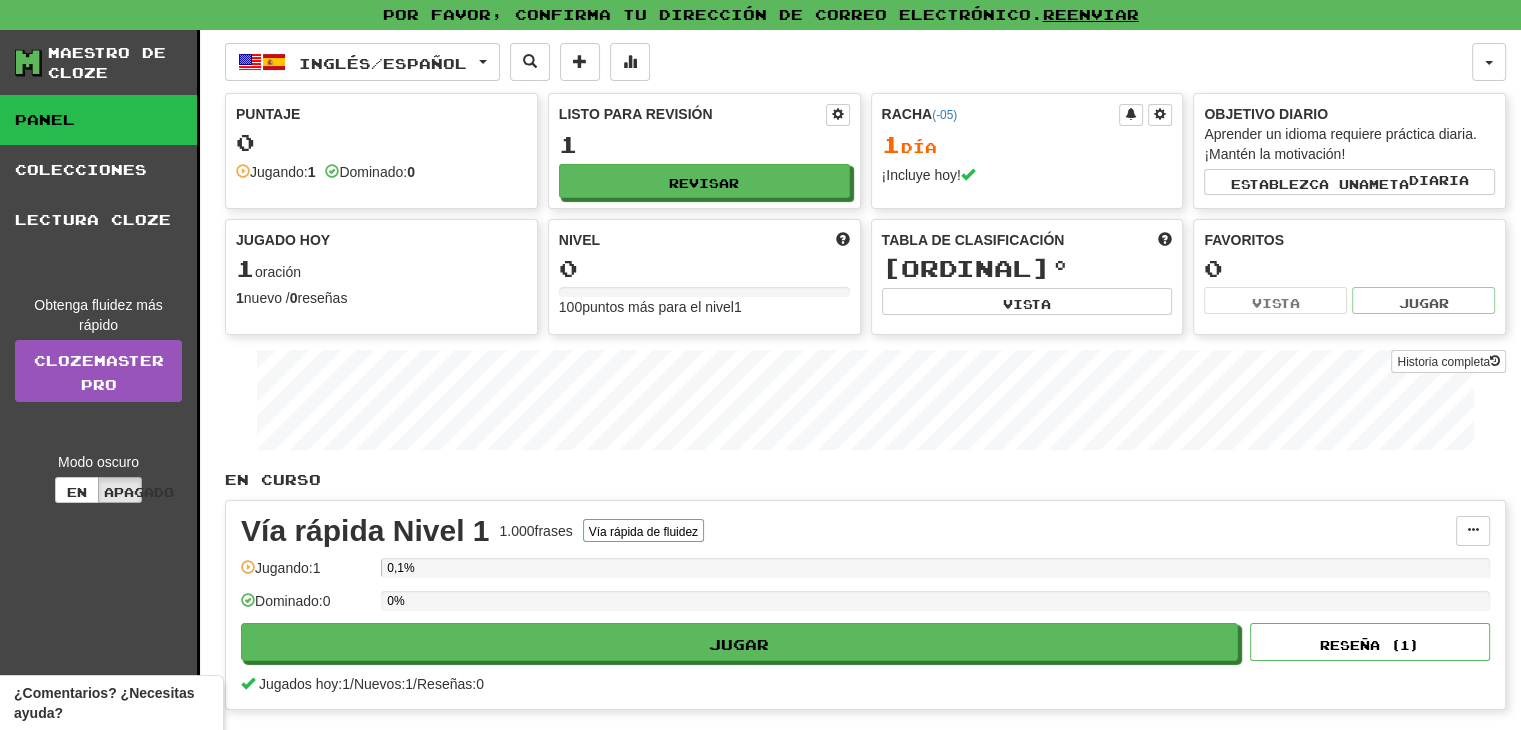 click on "Inglés  /  Español Inglés  /  Español Racha:  1   Reseña:  1 Puntos hoy:  0 Emparejamiento de idiomas Nombre de usuario:  MELENDEZ17  Editar Cuenta Notificaciones Feed de actividades Perfil Tabla de clasificación Foro Cerrar sesión Puntaje 0 Jugando:  1 Dominado:  0 Listo para revisión 1   Revisar Racha  (  -05  )   1  día ¡Incluye hoy! Objetivo diario Aprender un idioma requiere práctica diaria. ¡Mantén la motivación! Establezca una  meta  diaria Jugado hoy 1  oración 1  nuevo /  0  reseñas Historia completa Nivel 0 100  puntos más para el nivel  1 Tabla de clasificación 106º ​ Vista Favoritos 0 Vista Jugar Historia completa En curso Vía rápida Nivel 1 1.000  frases Vía rápida de fluidez Administrar oraciones Desanclar del panel Jugando:  1 0,1% Dominado:  0 0% Jugar Reseña (  1  )   Jugados hoy:  1  /  Nuevos:  1  /  Reseñas:  0 Añadir colección Restablecer  progreso Eliminar  emparejamiento de idiomas Modo oscuro En Apagado" at bounding box center [865, 429] 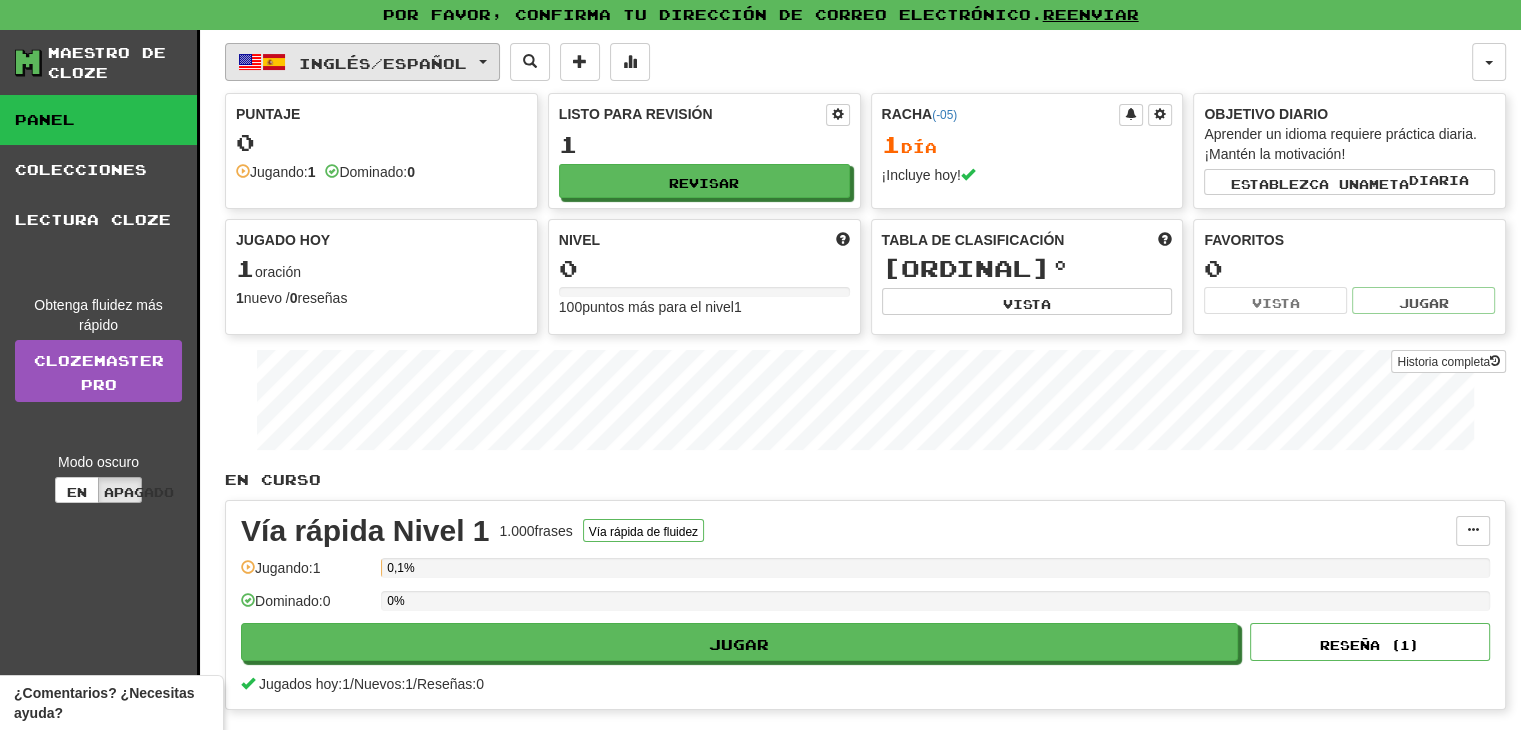 click on "/" at bounding box center [377, 62] 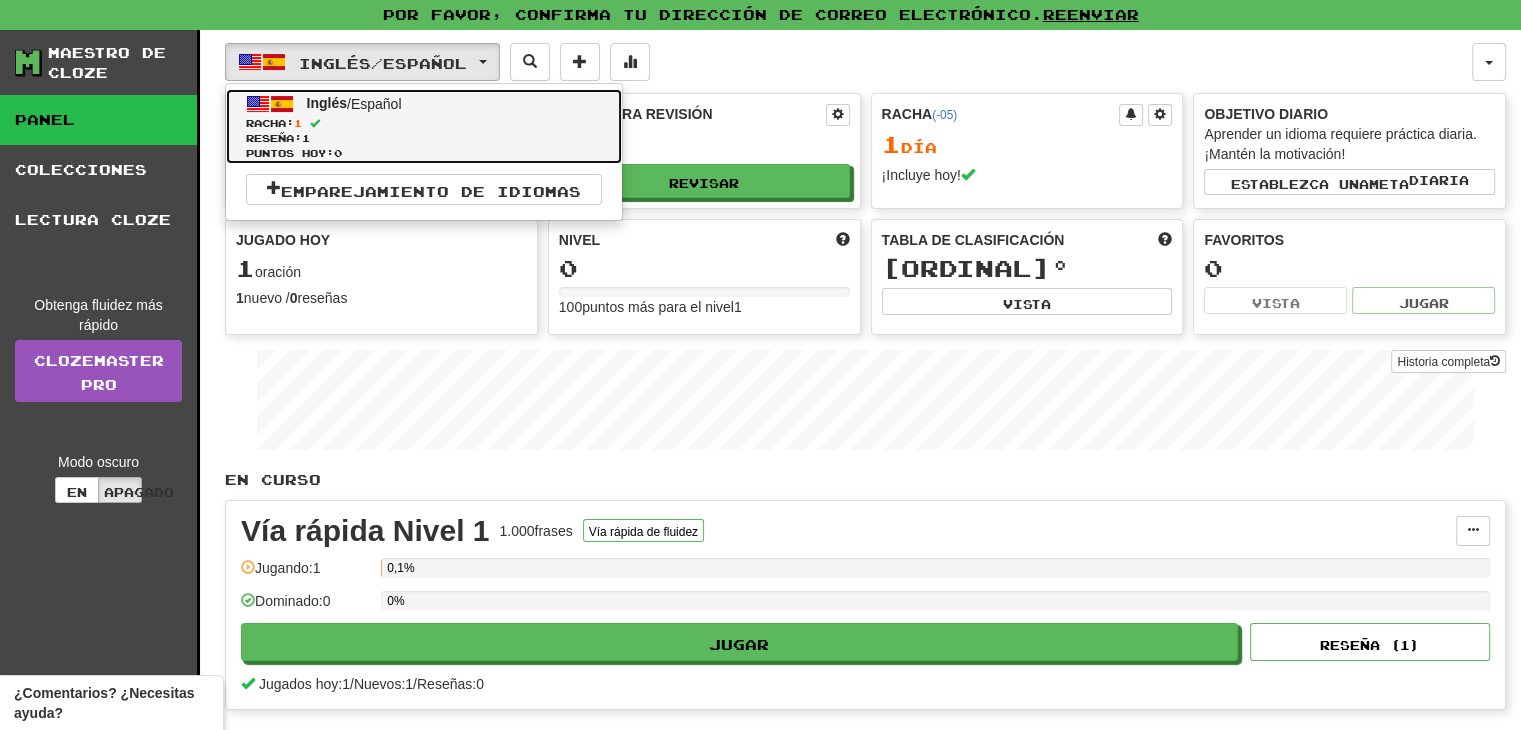 click on "Reseña:  1" at bounding box center (424, 138) 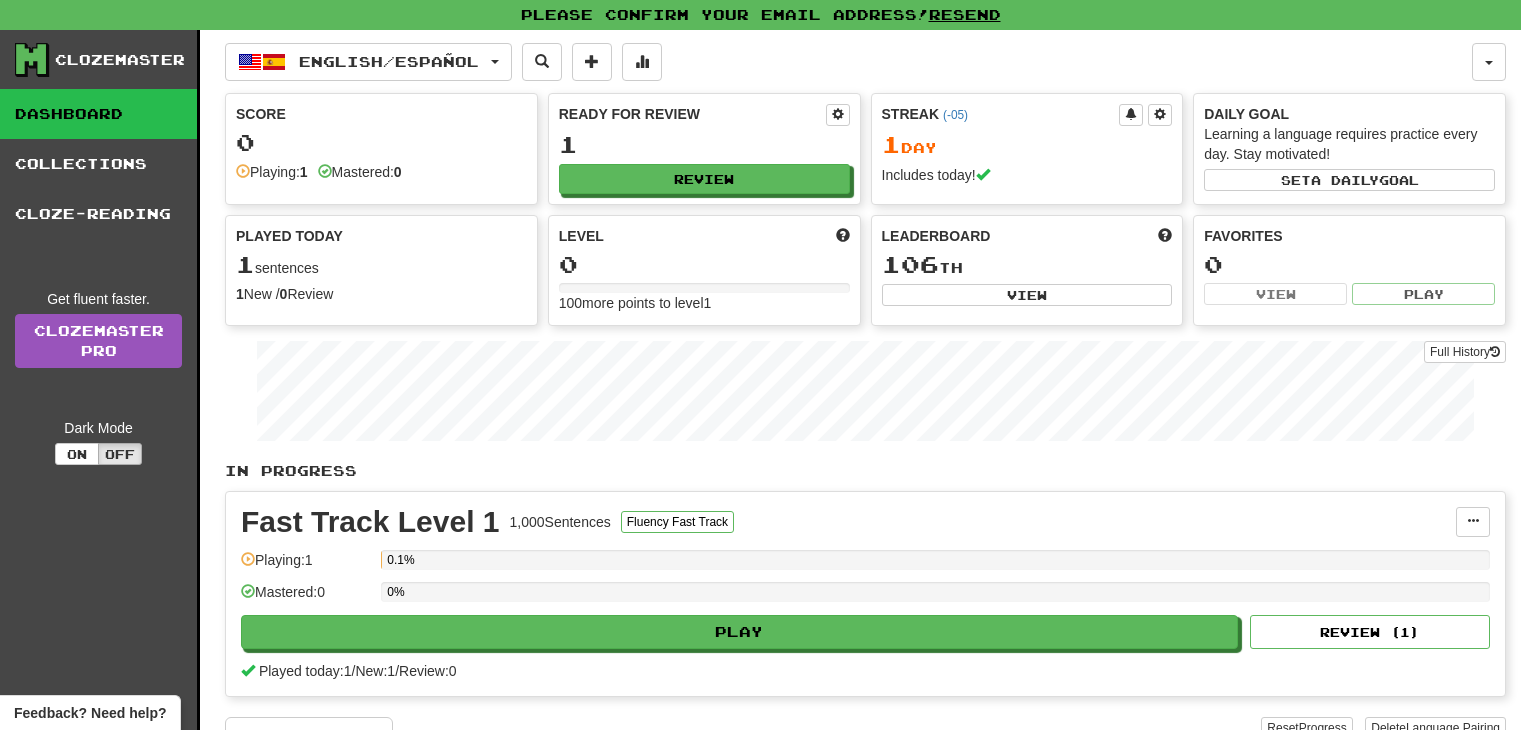 scroll, scrollTop: 0, scrollLeft: 0, axis: both 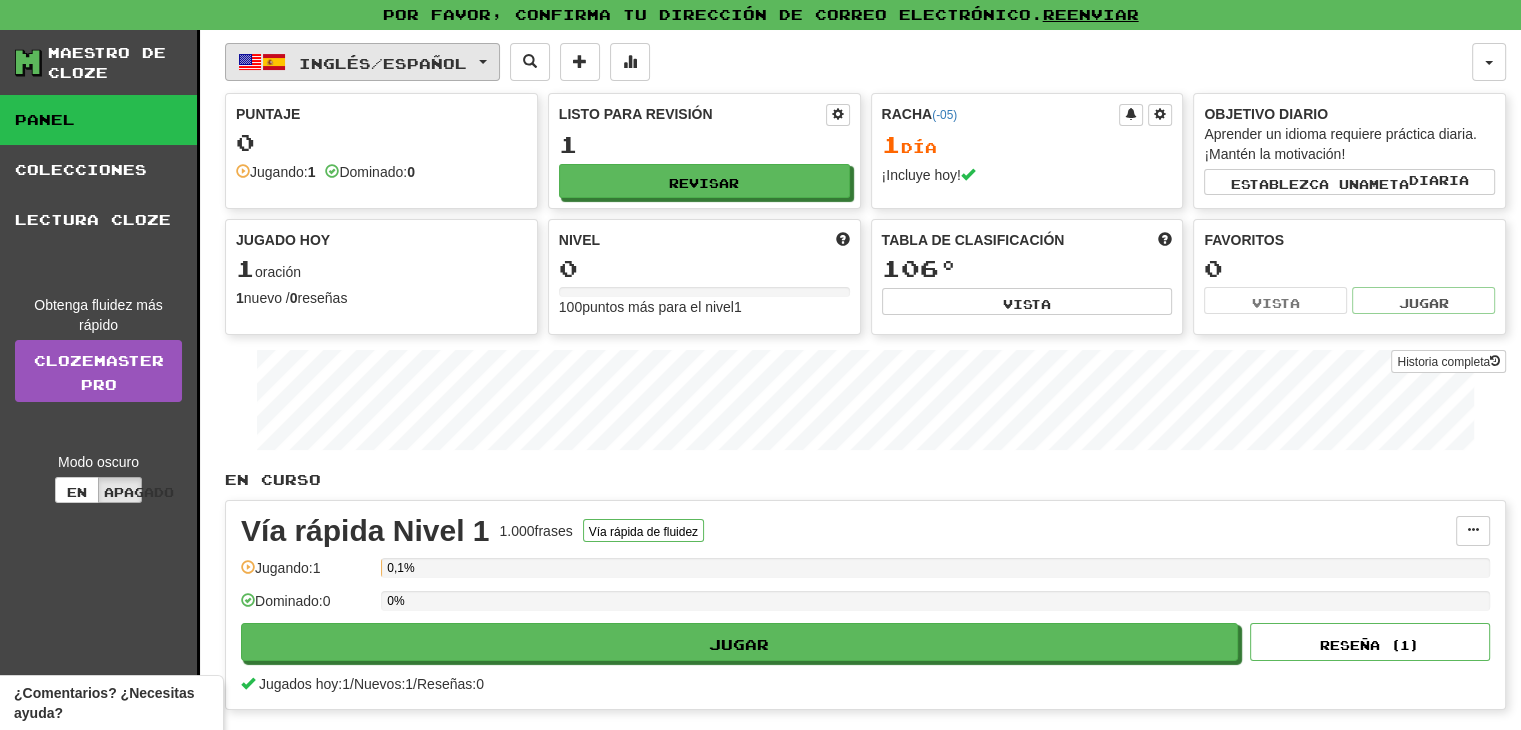 click on "Inglés  /  Español" at bounding box center [362, 62] 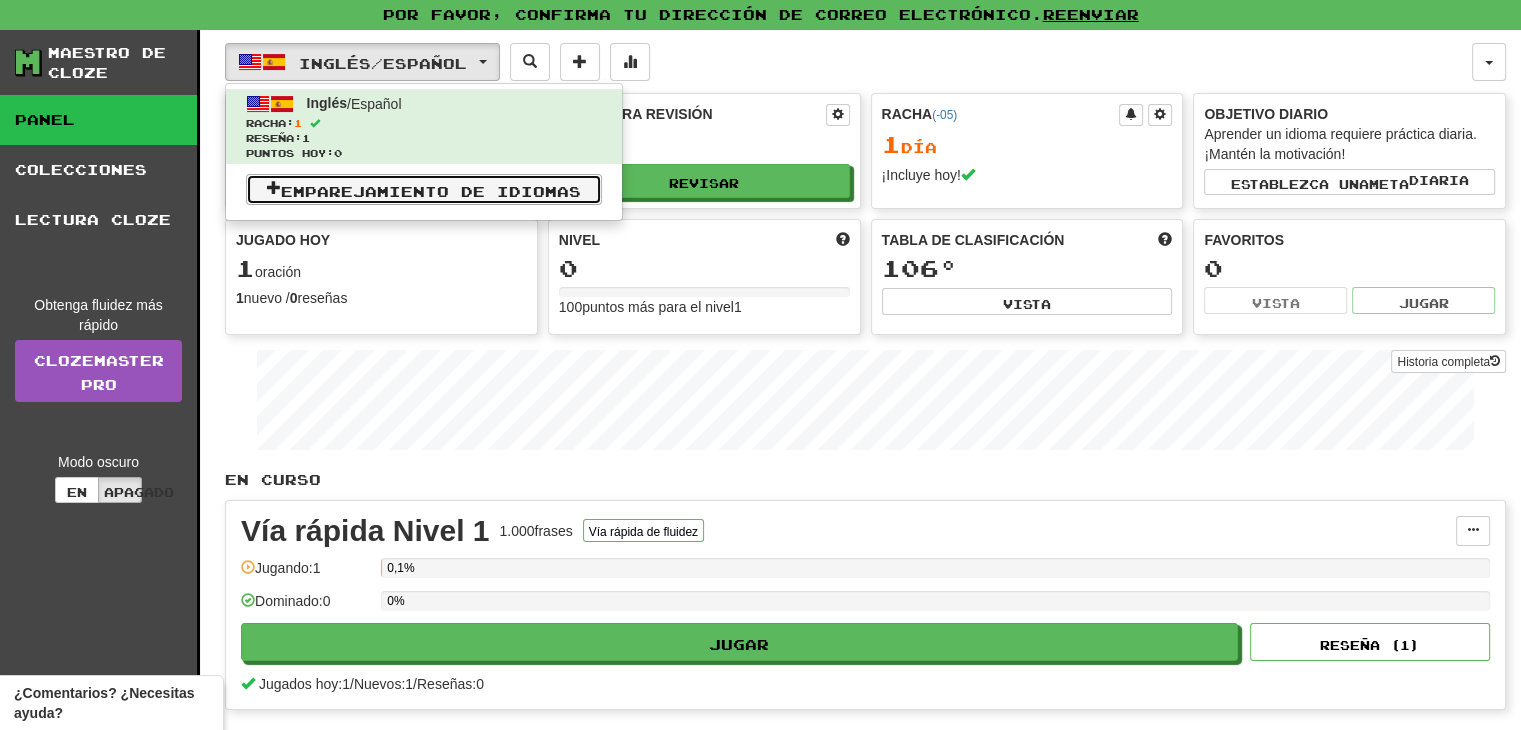 click on "Emparejamiento de idiomas" at bounding box center (431, 190) 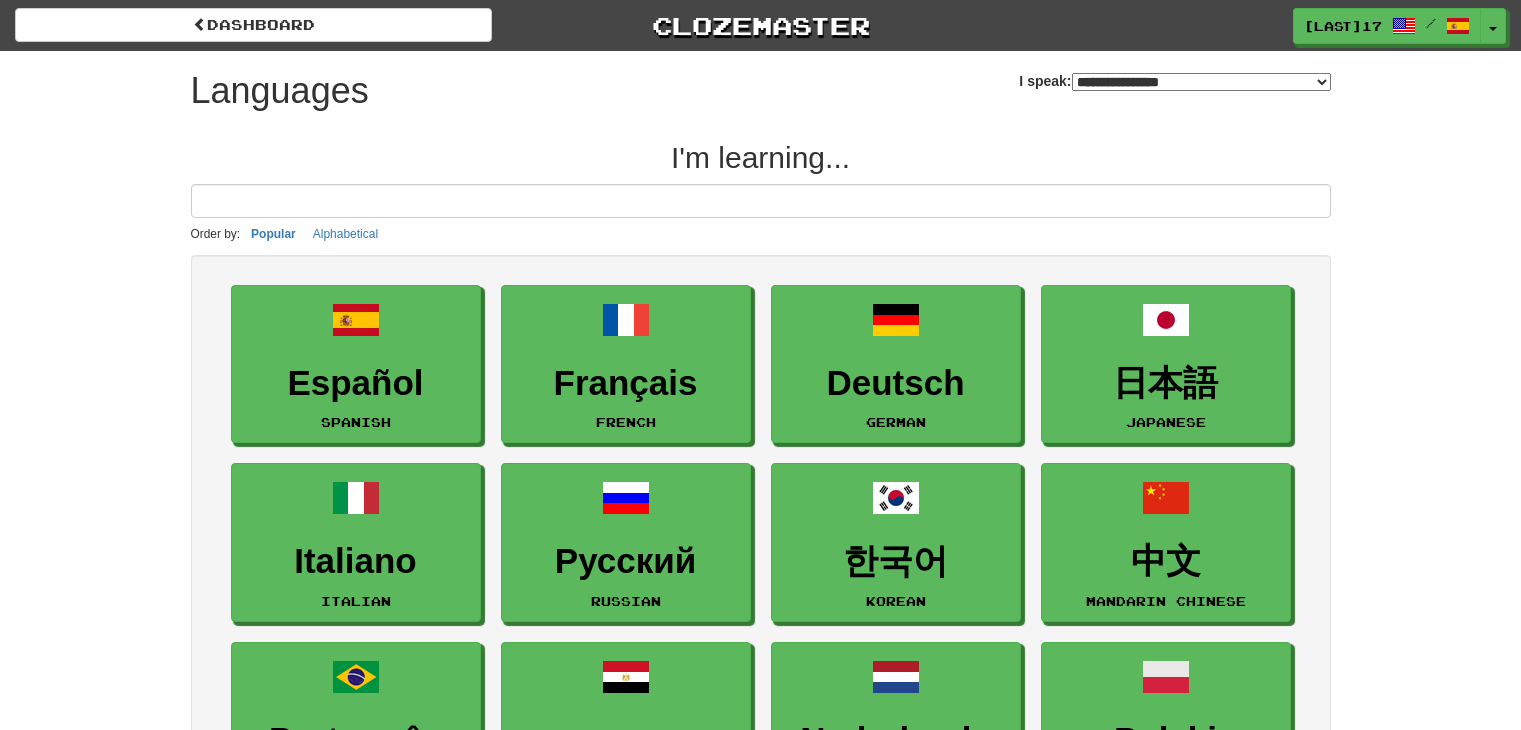 select on "*******" 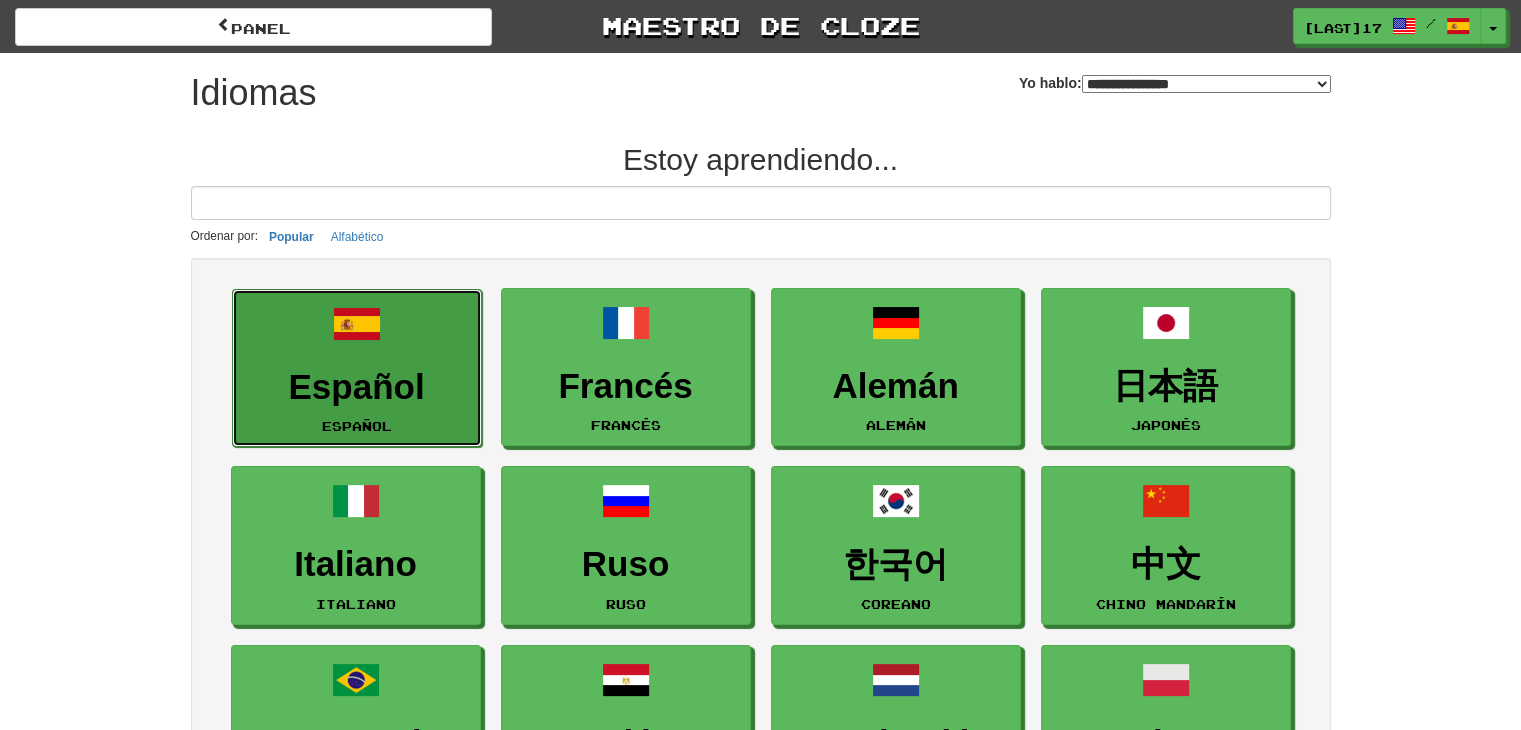 click on "Español" at bounding box center (356, 386) 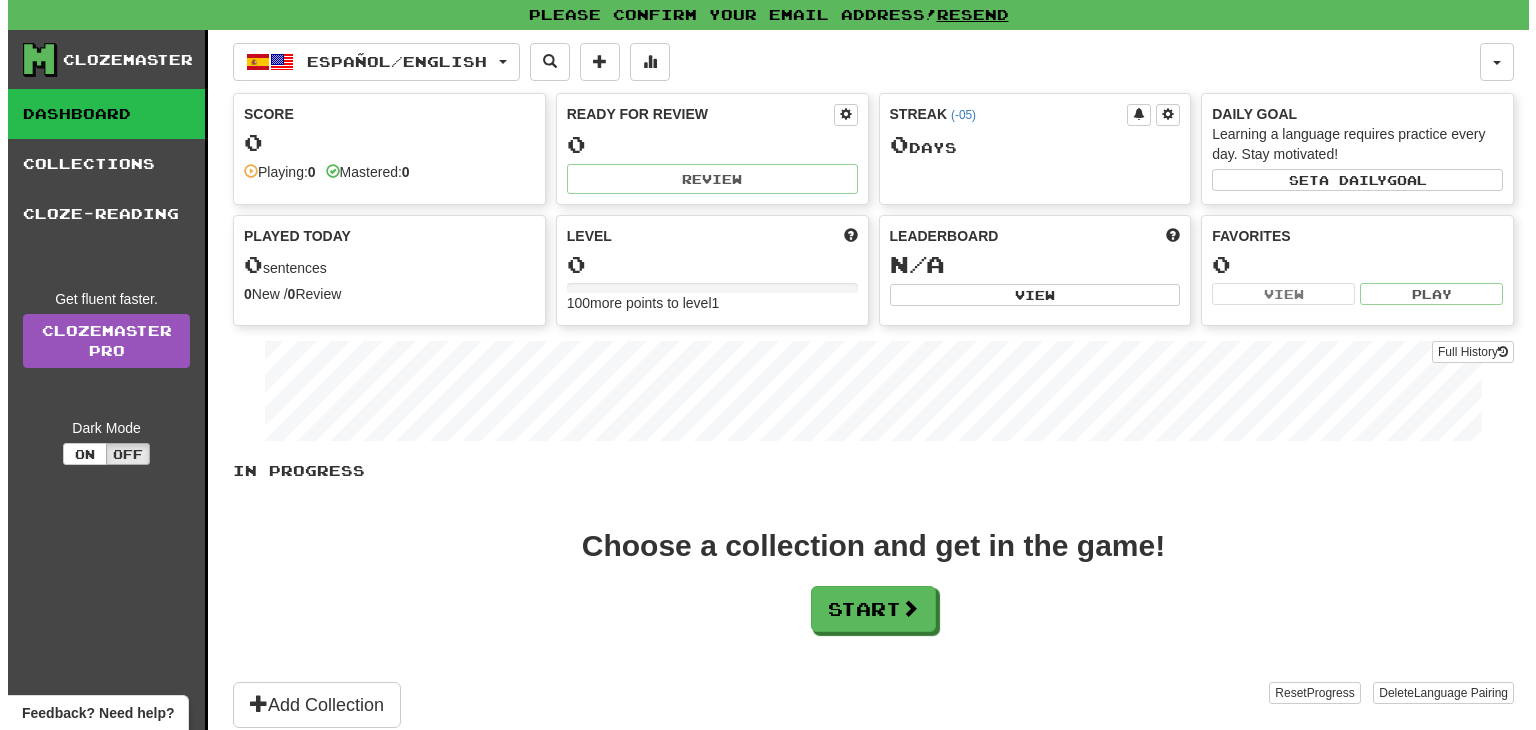 scroll, scrollTop: 0, scrollLeft: 0, axis: both 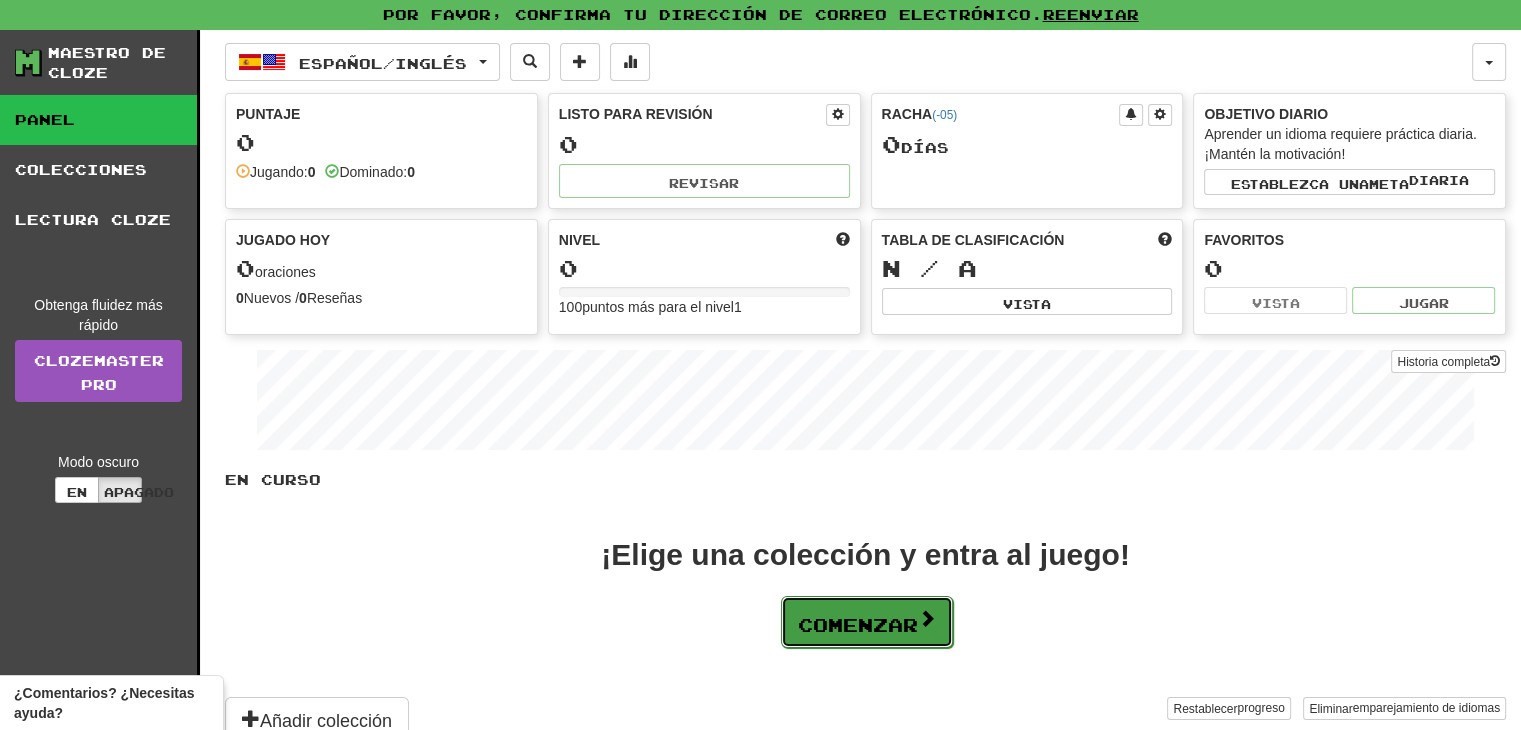click on "Comenzar" at bounding box center (858, 625) 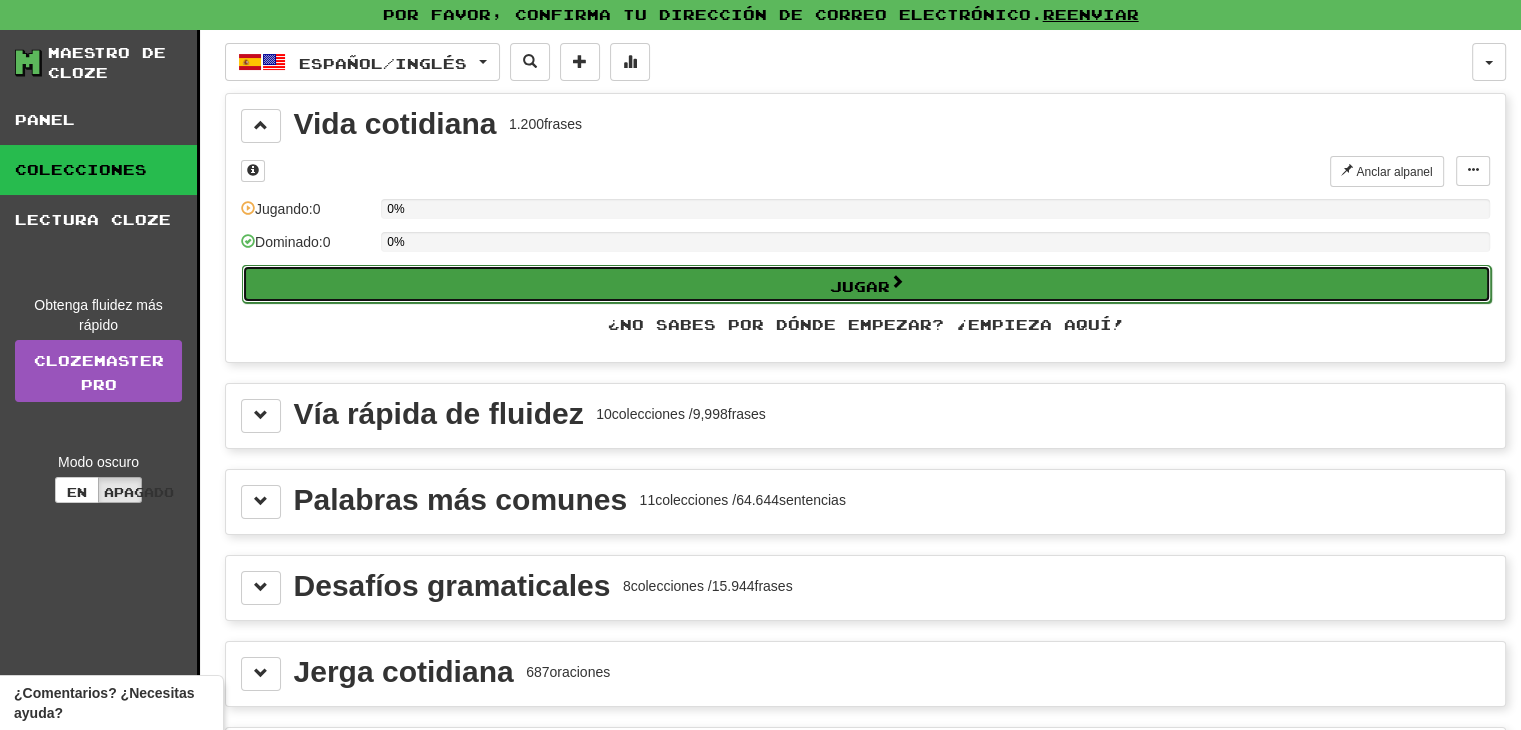 click on "Jugar" at bounding box center [866, 284] 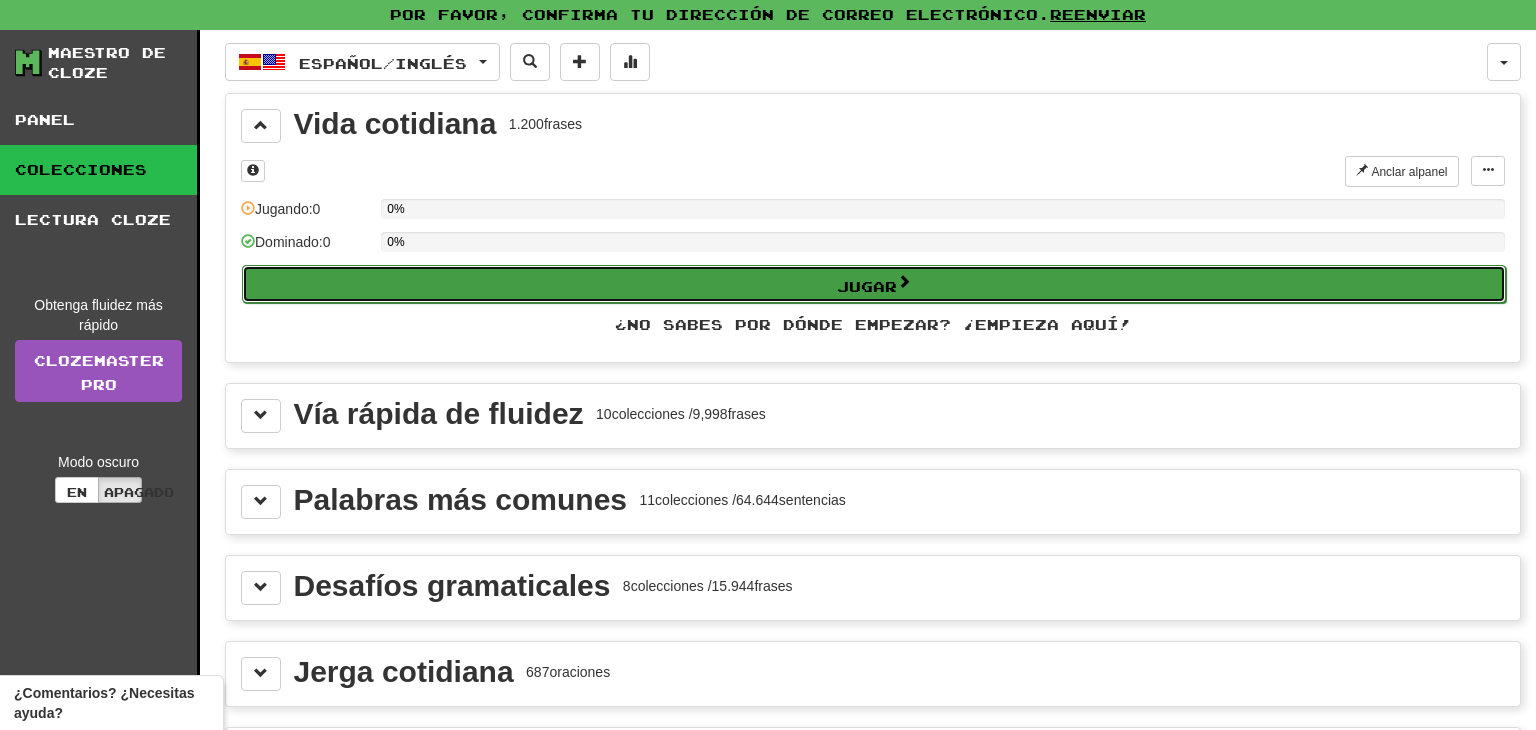 select on "**" 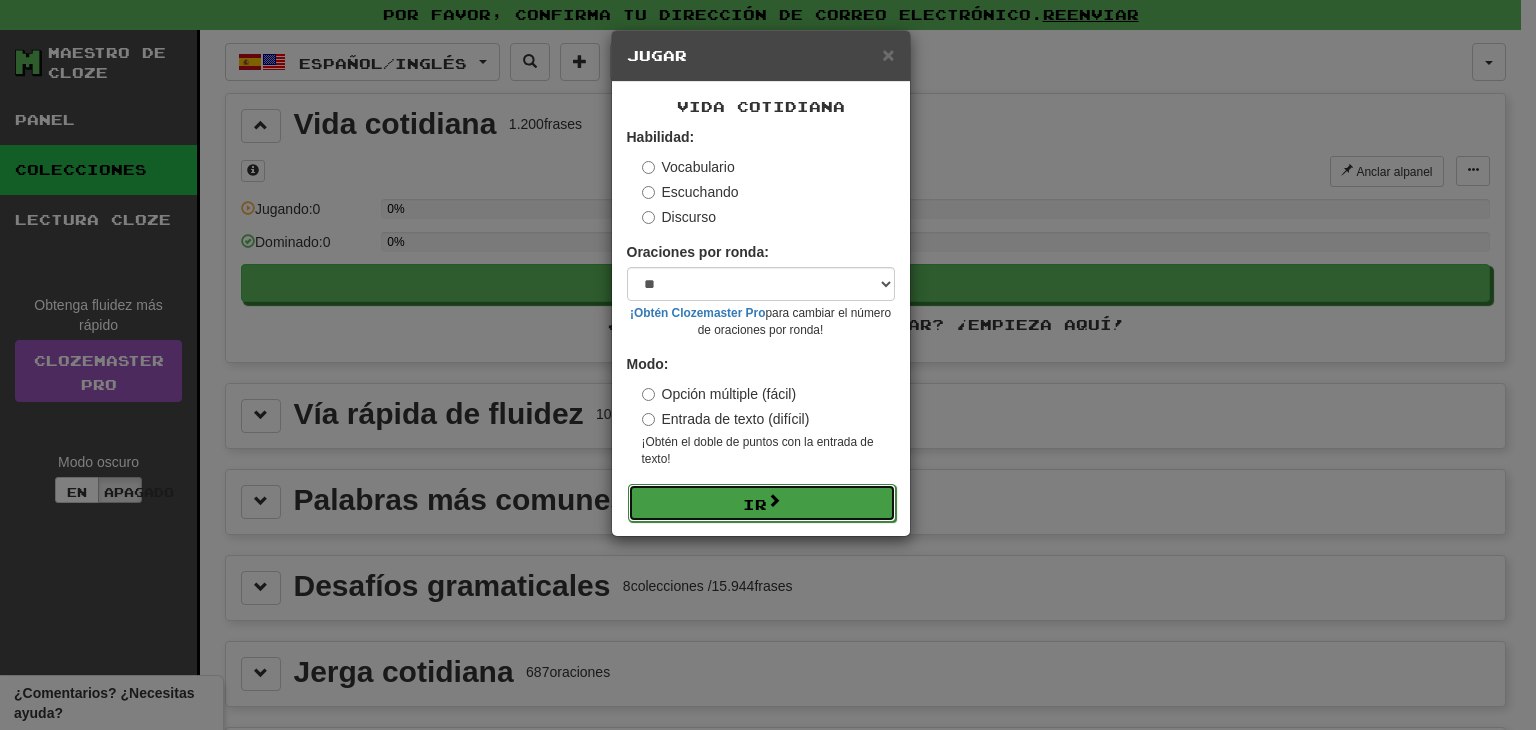 click on "Ir" at bounding box center (762, 503) 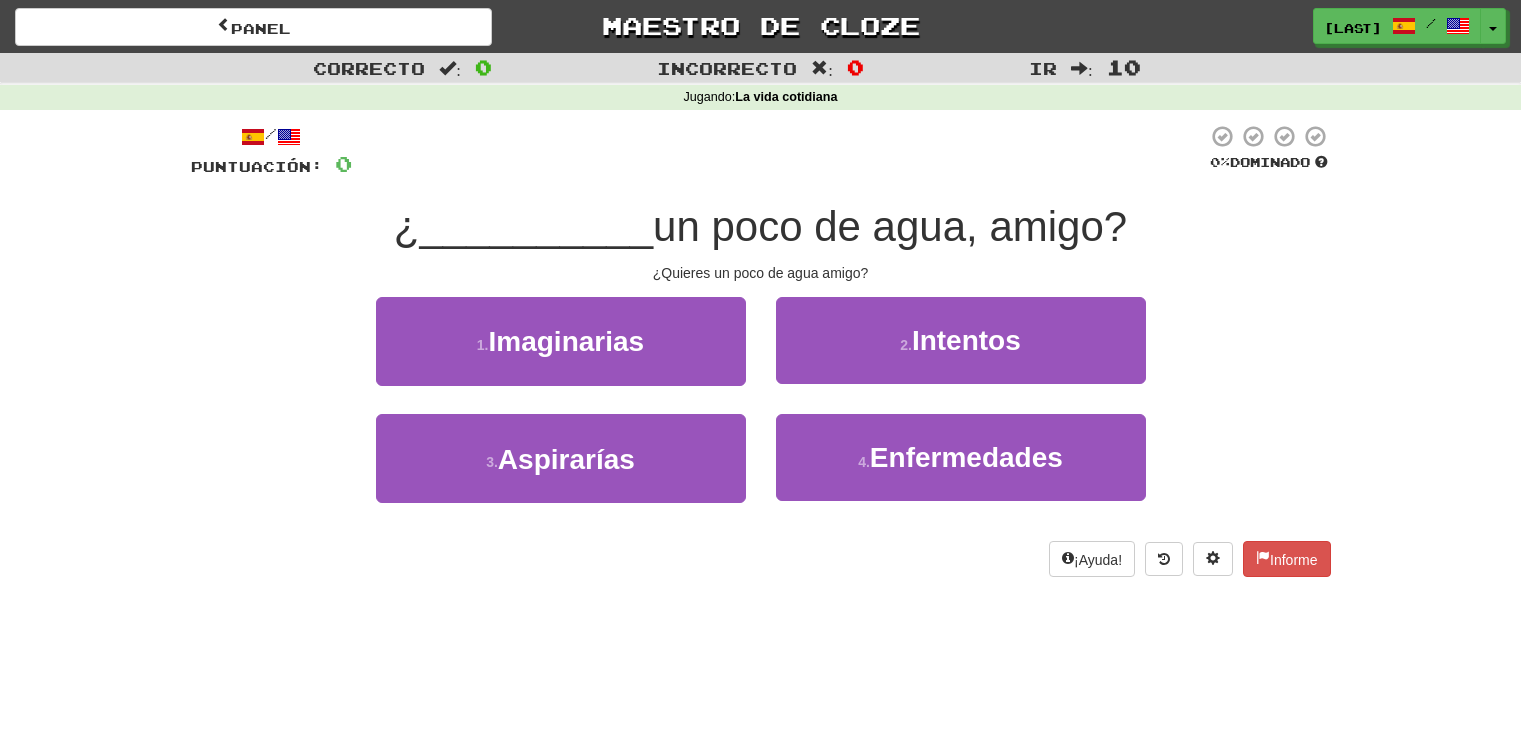 scroll, scrollTop: 0, scrollLeft: 0, axis: both 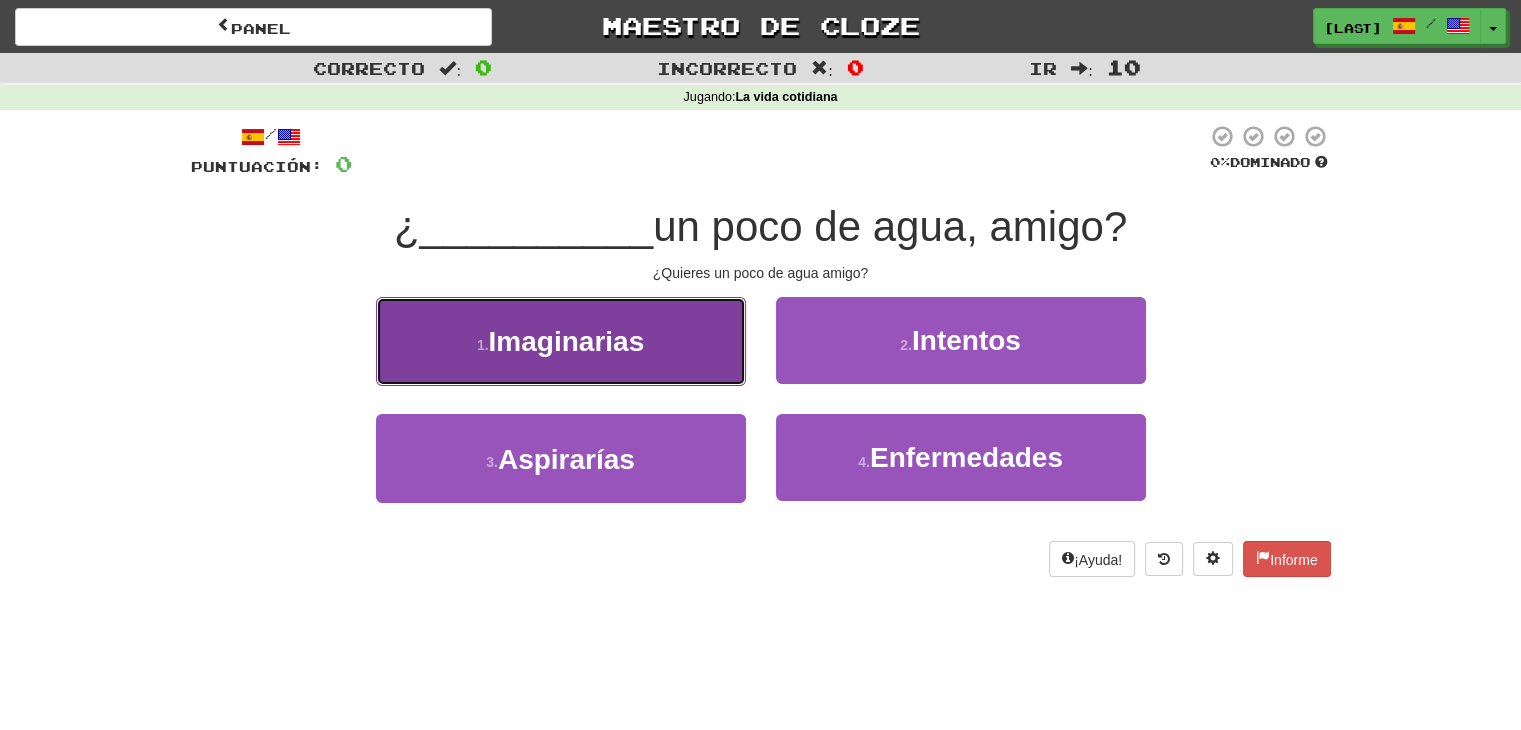 click on "1.  Imaginarias ​" at bounding box center (561, 341) 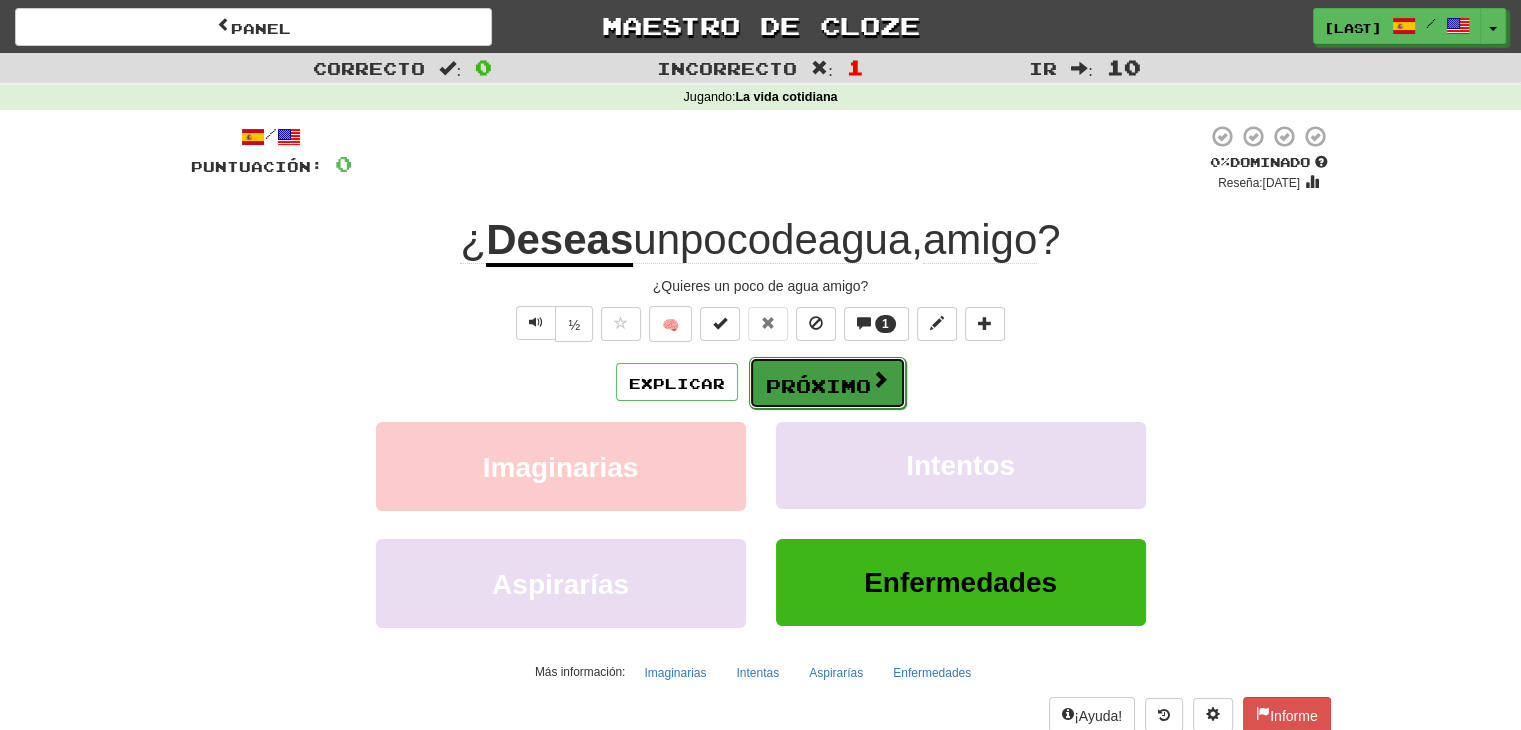 click on "Próximo" at bounding box center (818, 386) 